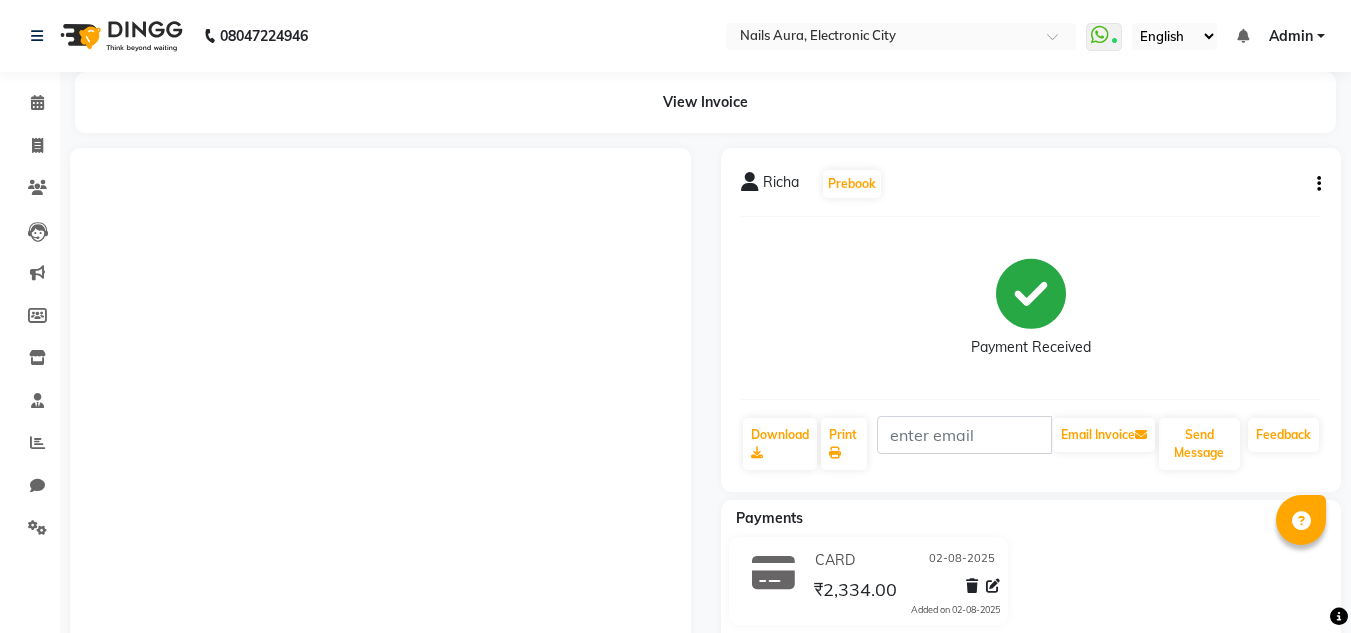 scroll, scrollTop: 324, scrollLeft: 0, axis: vertical 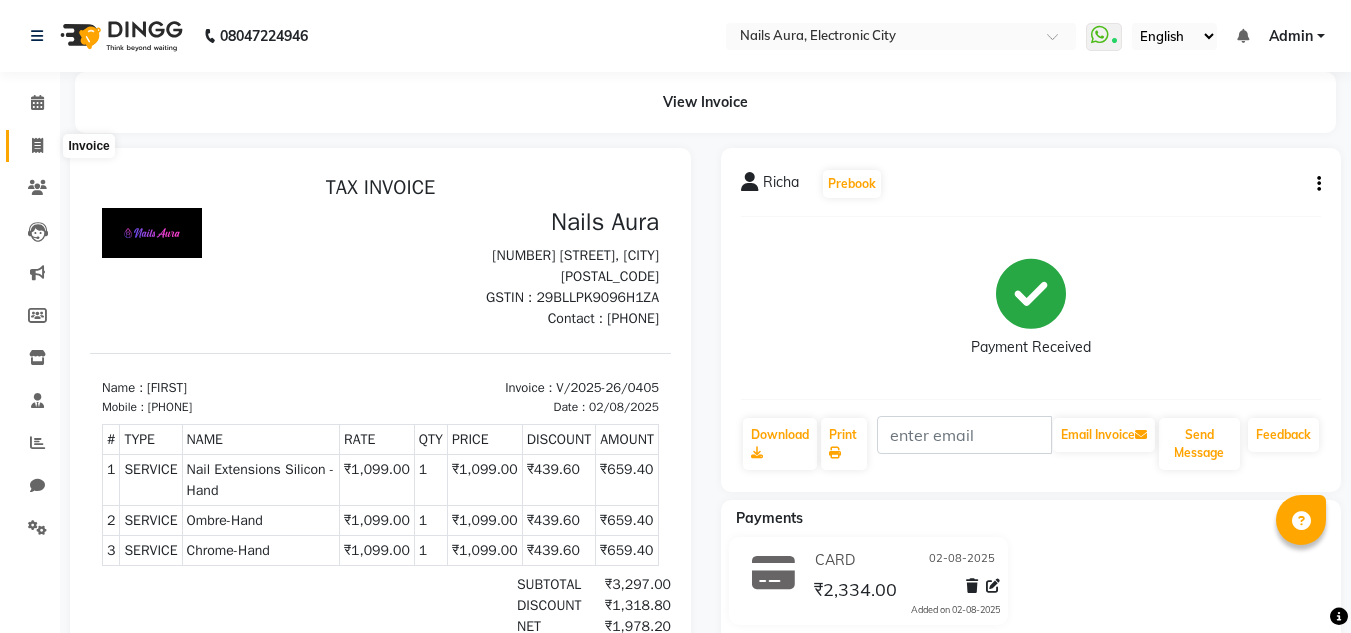 click 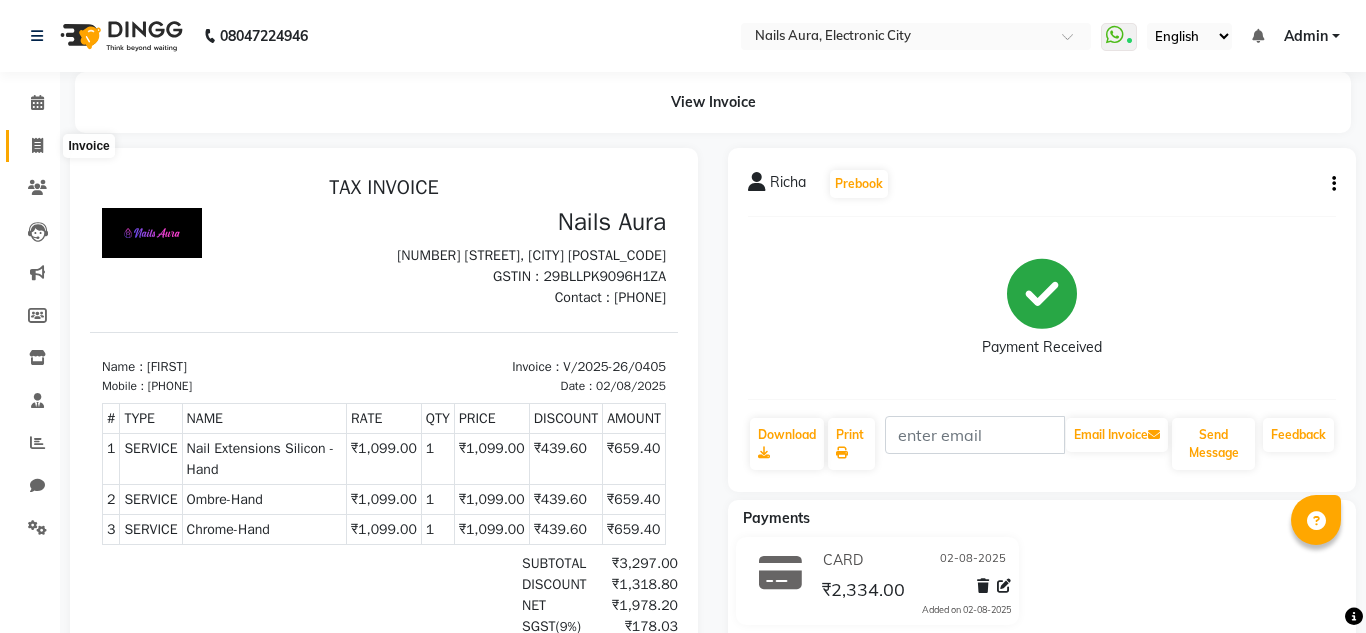 select on "service" 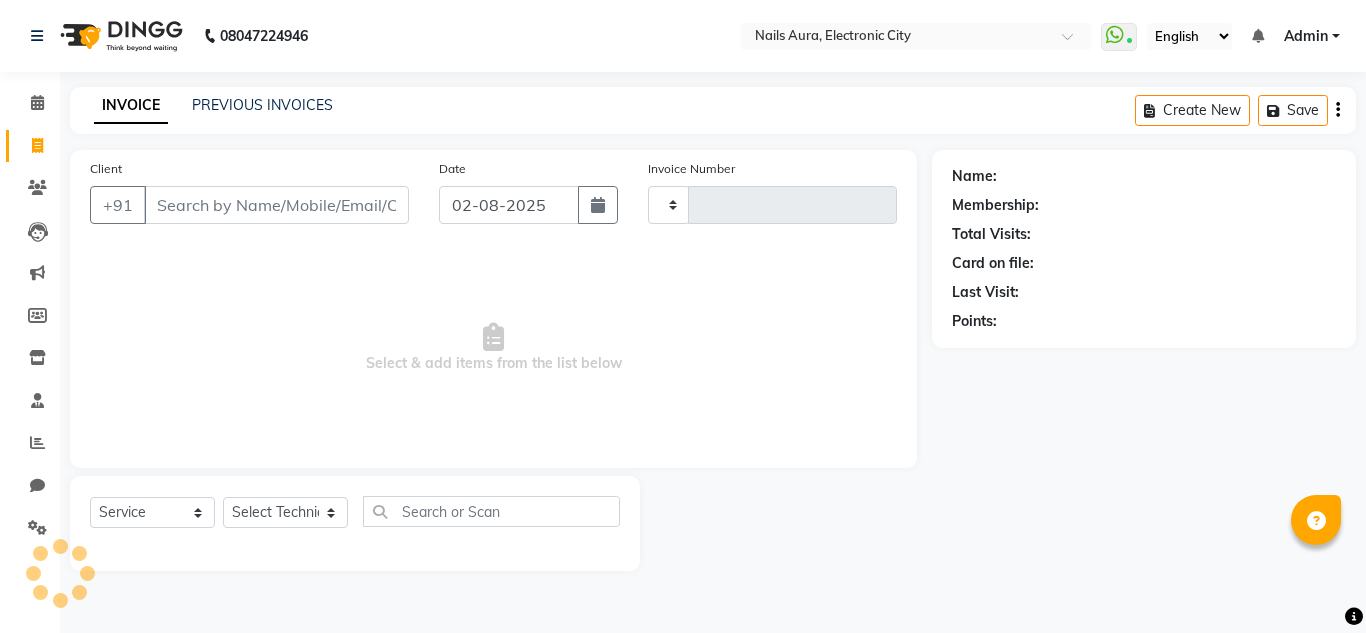 type on "0406" 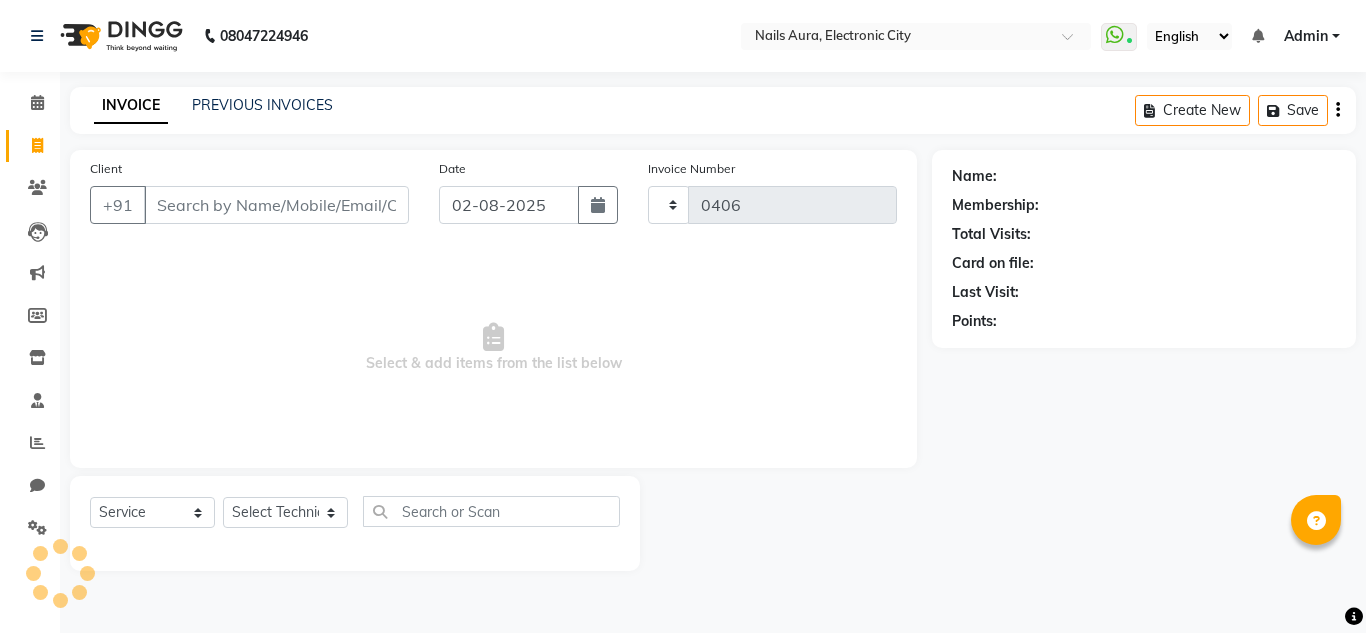 select on "8179" 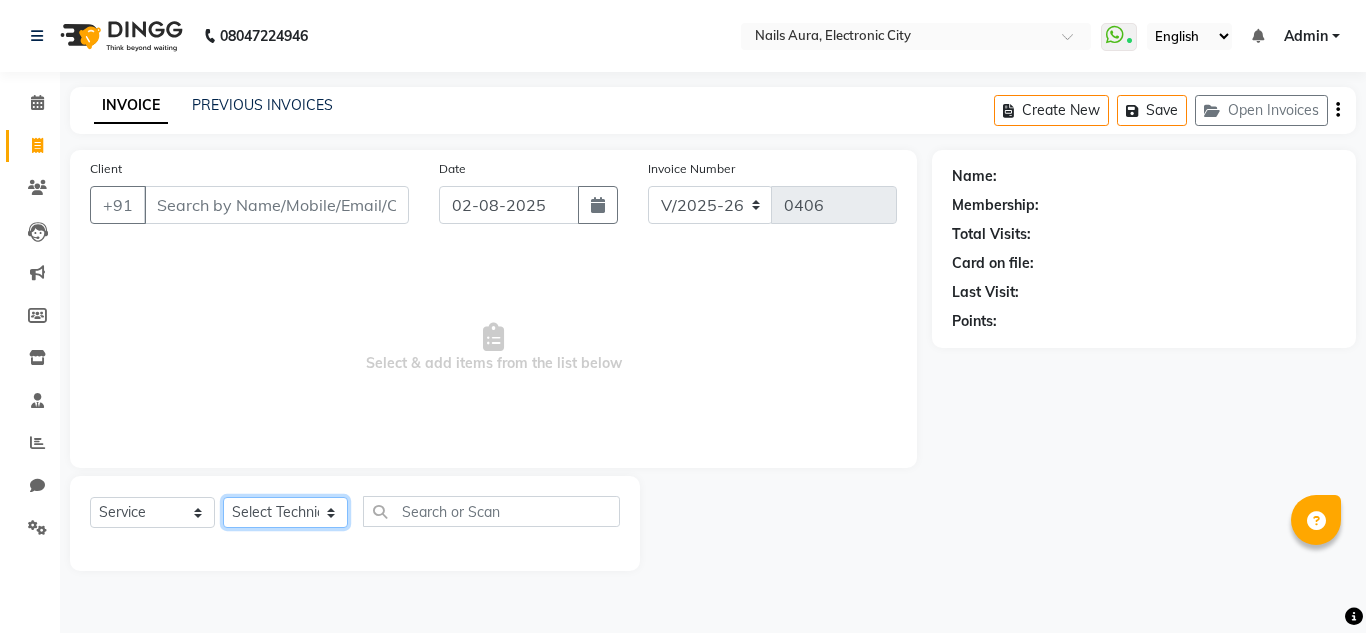 click on "Select Technician [FIRST] [FIRST] [FIRST] [FIRST] [FIRST] [FIRST] [FIRST] [FIRST] [FIRST] [LAST] [FIRST] [FIRST] [FIRST]" 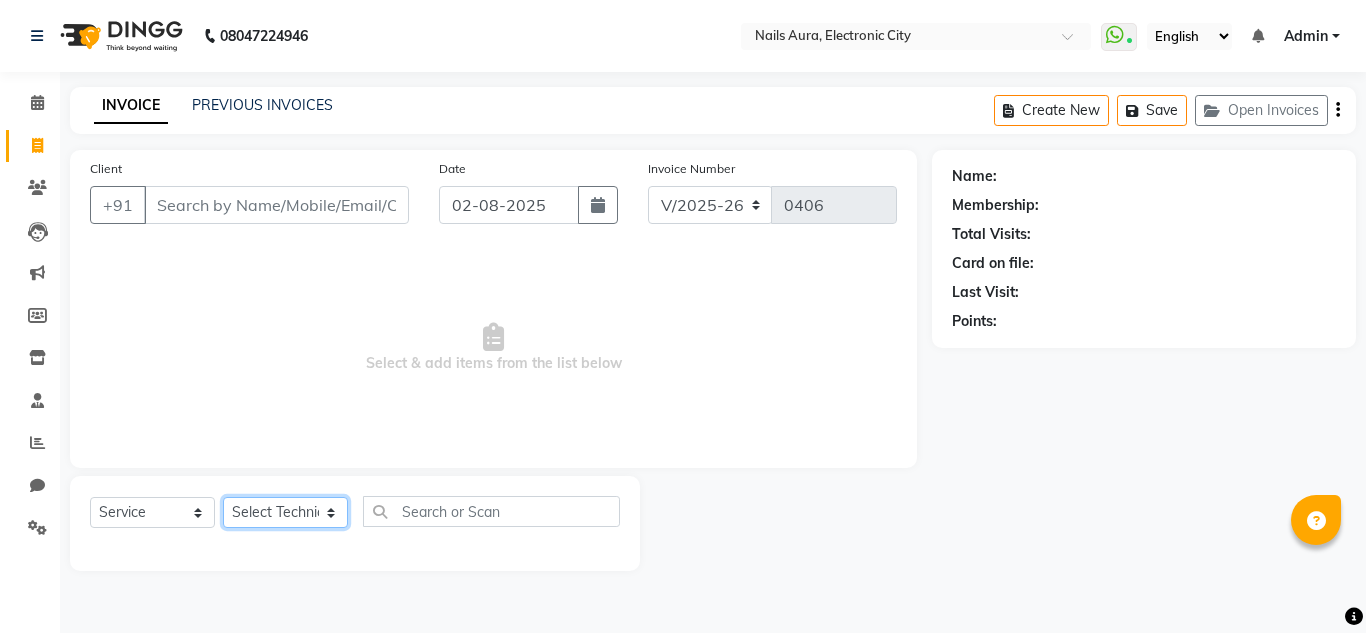 select on "80444" 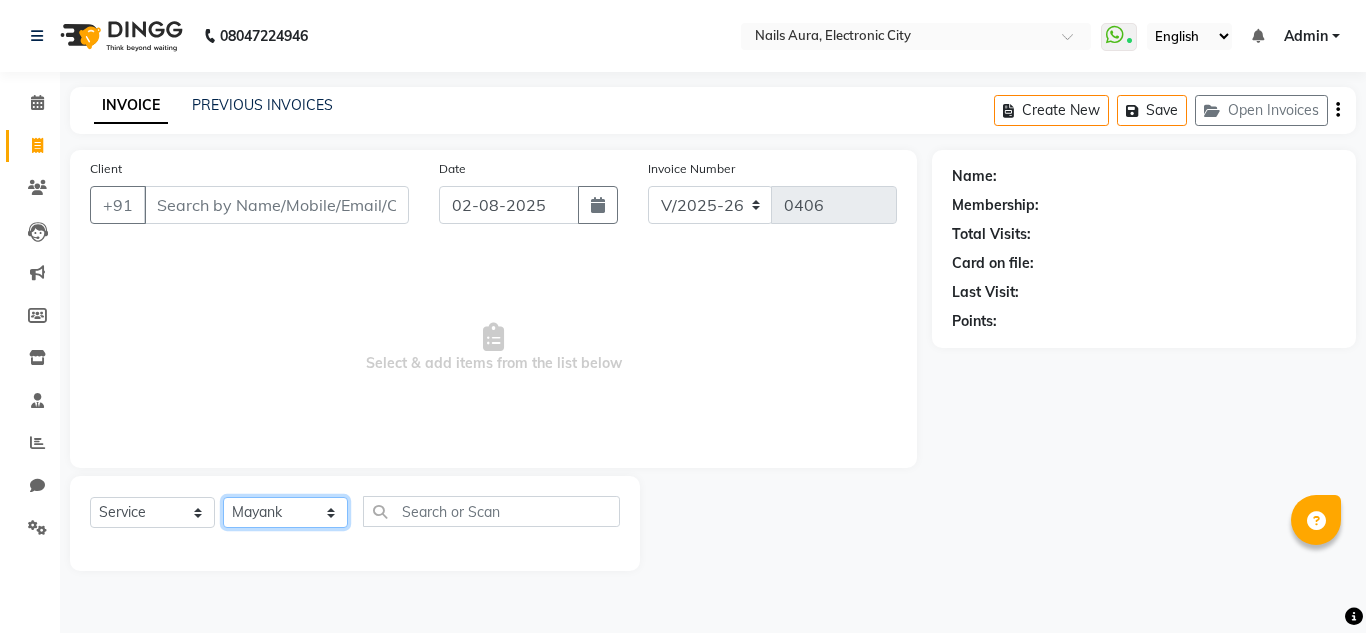 click on "Select Technician [FIRST] [FIRST] [FIRST] [FIRST] [FIRST] [FIRST] [FIRST] [FIRST] [FIRST] [LAST] [FIRST] [FIRST] [FIRST]" 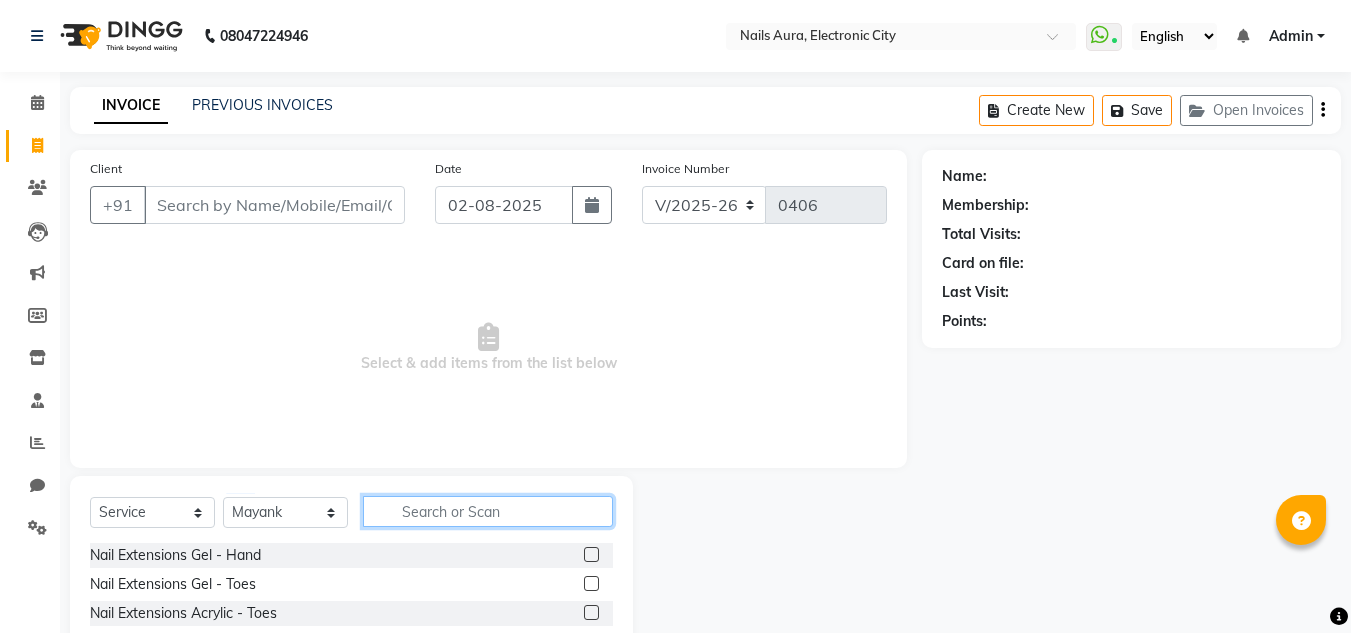 click 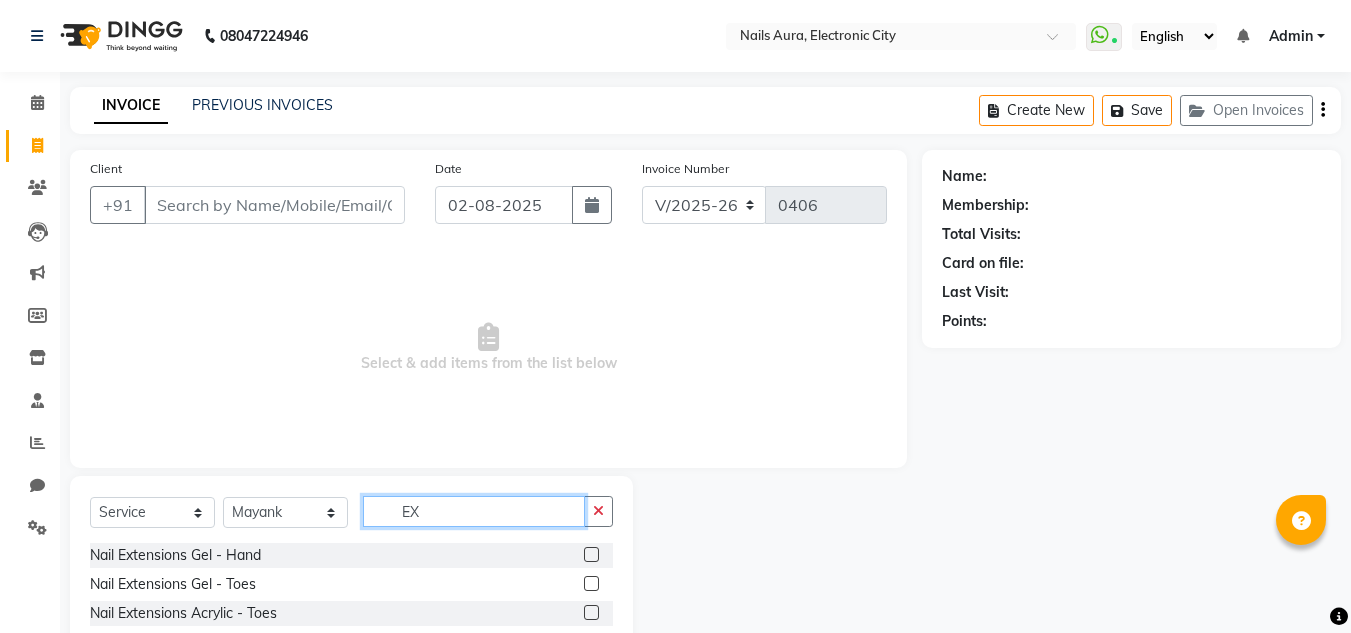 scroll, scrollTop: 168, scrollLeft: 0, axis: vertical 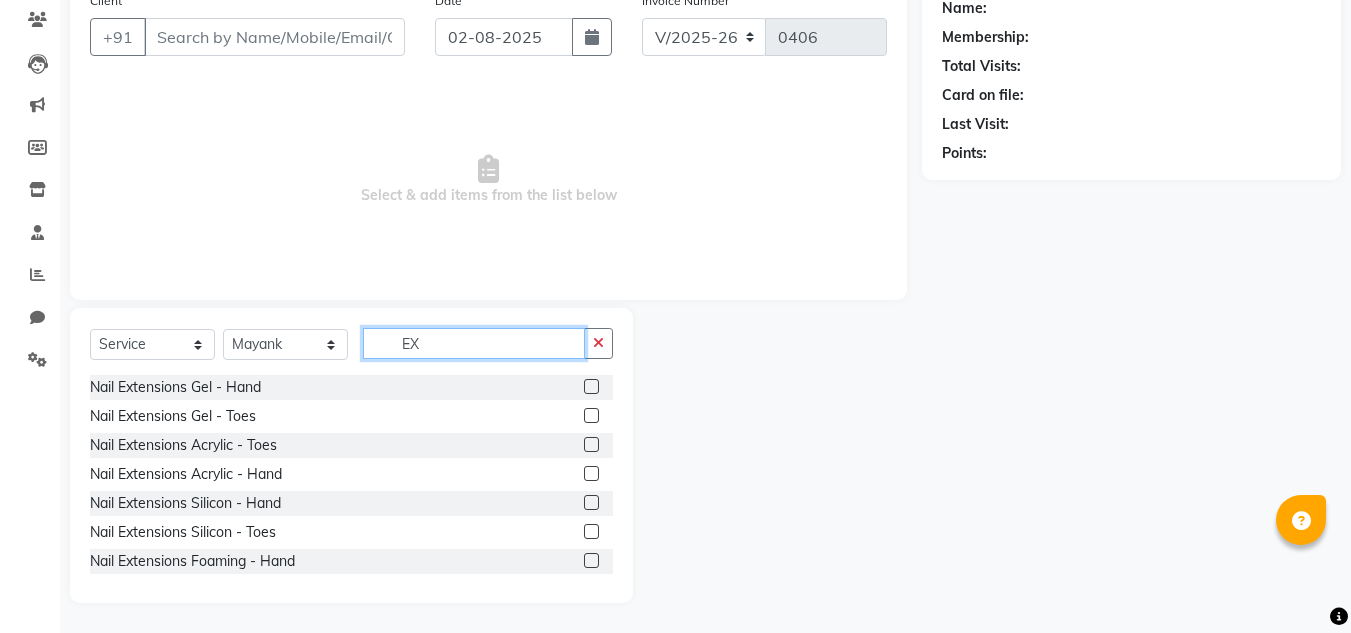 type on "EX" 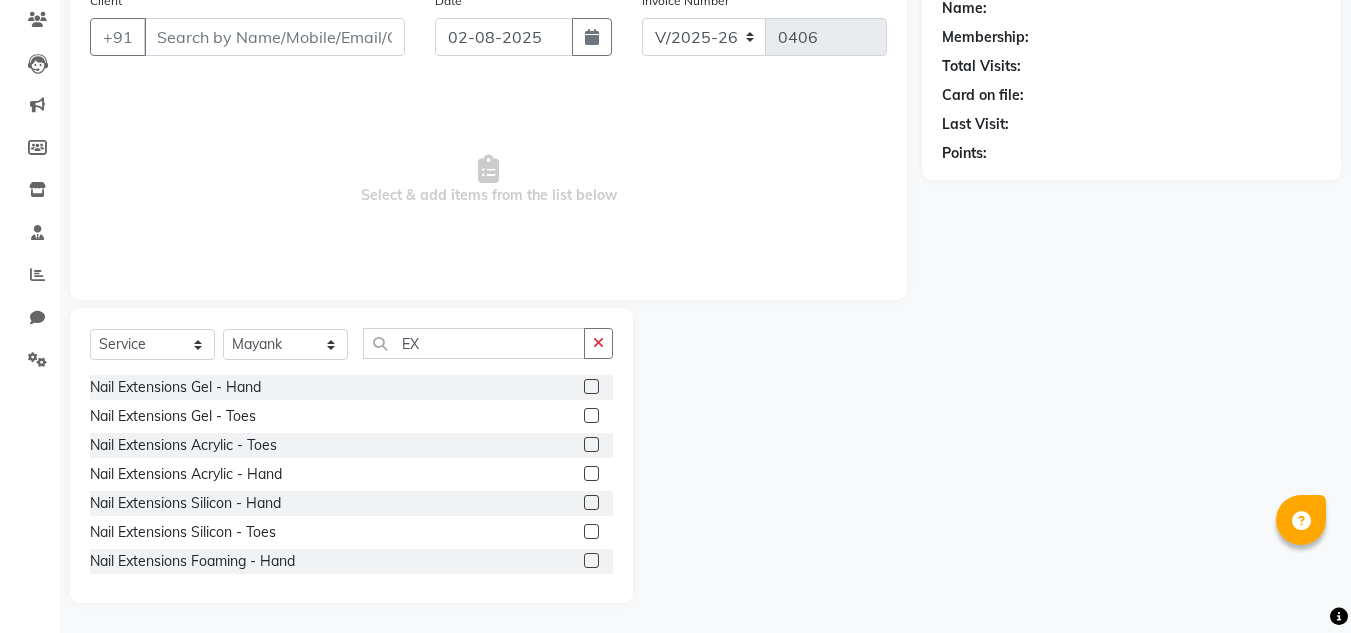 click 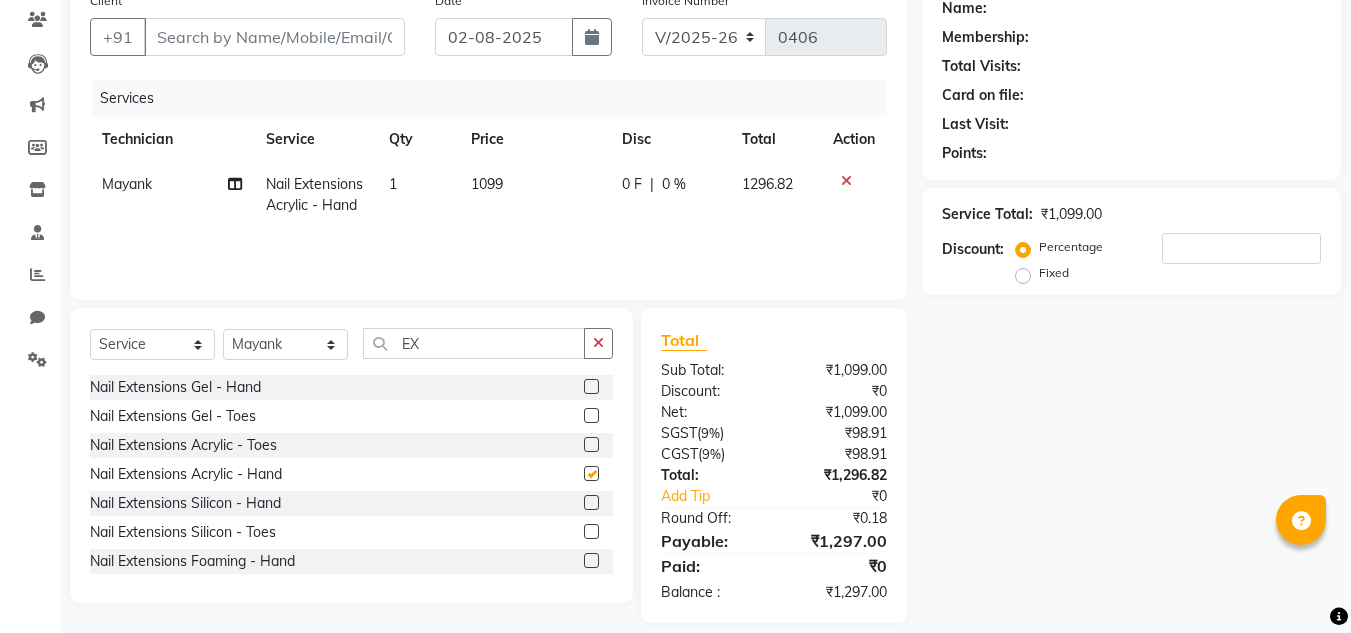 checkbox on "false" 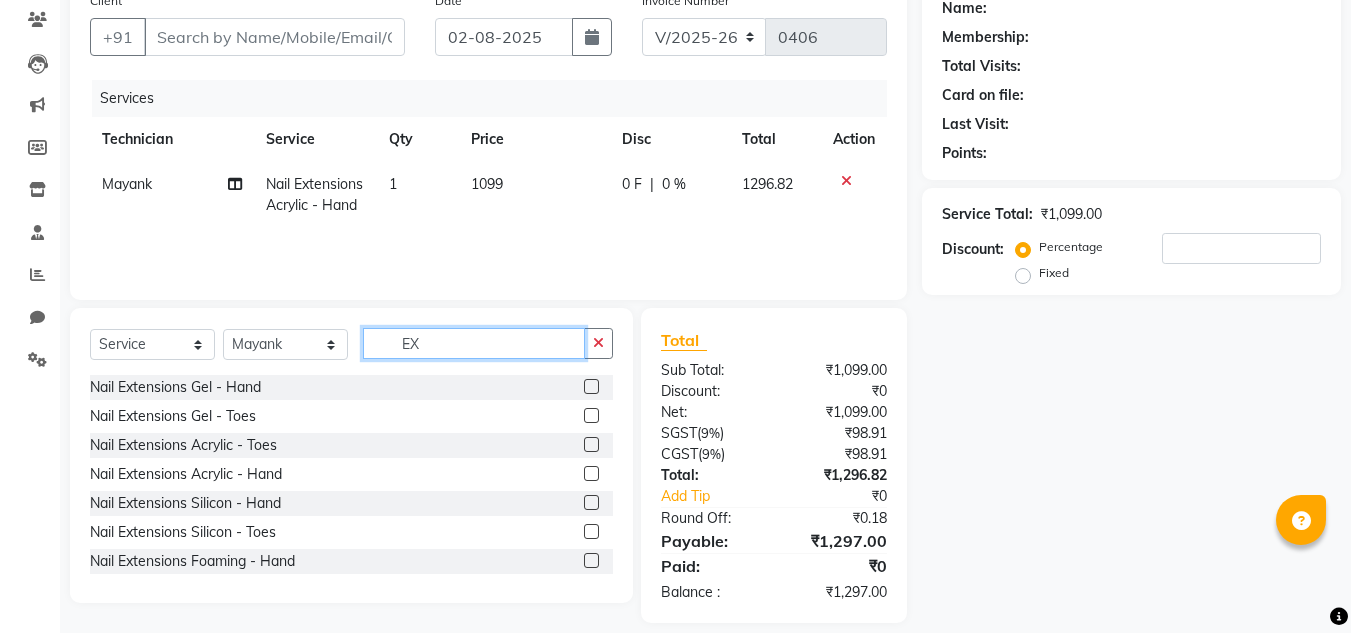 click on "EX" 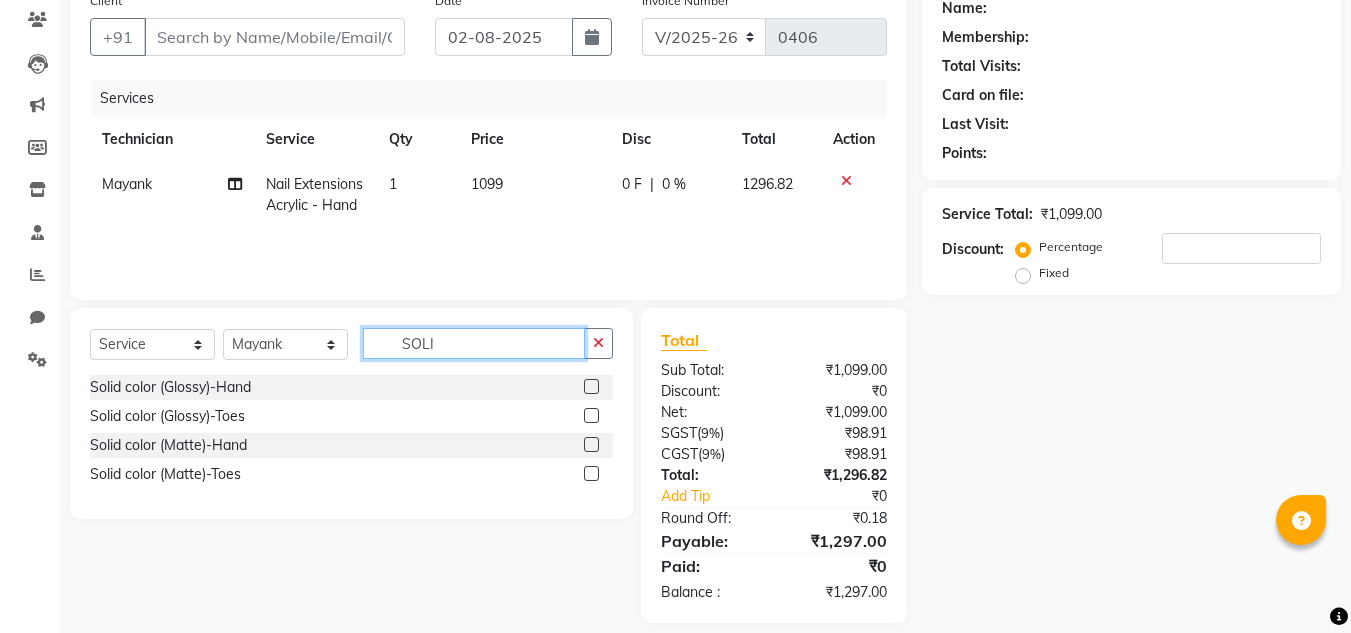 type on "SOLI" 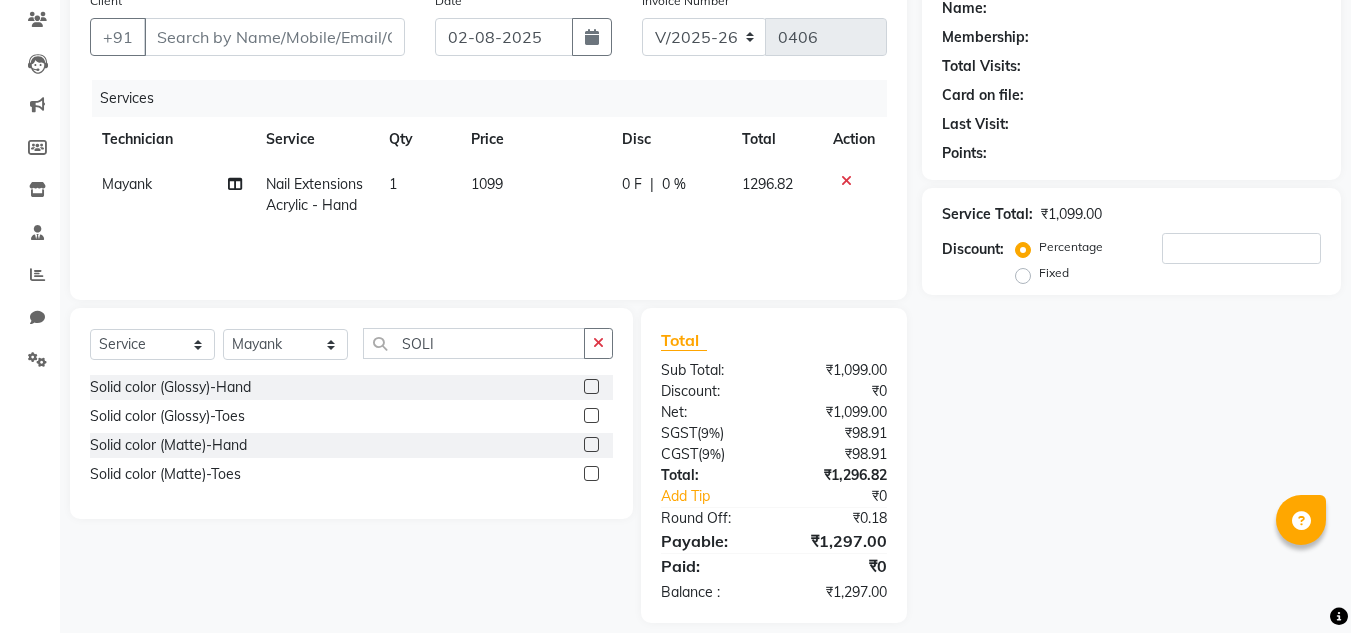 click 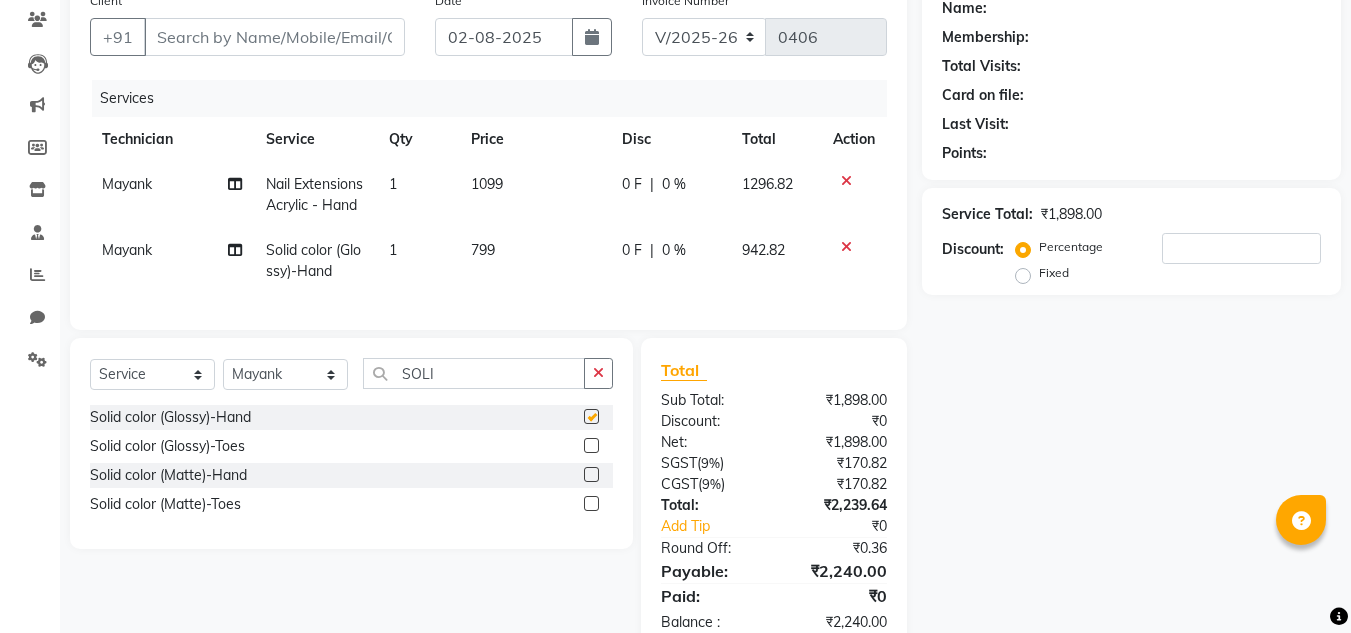 checkbox on "false" 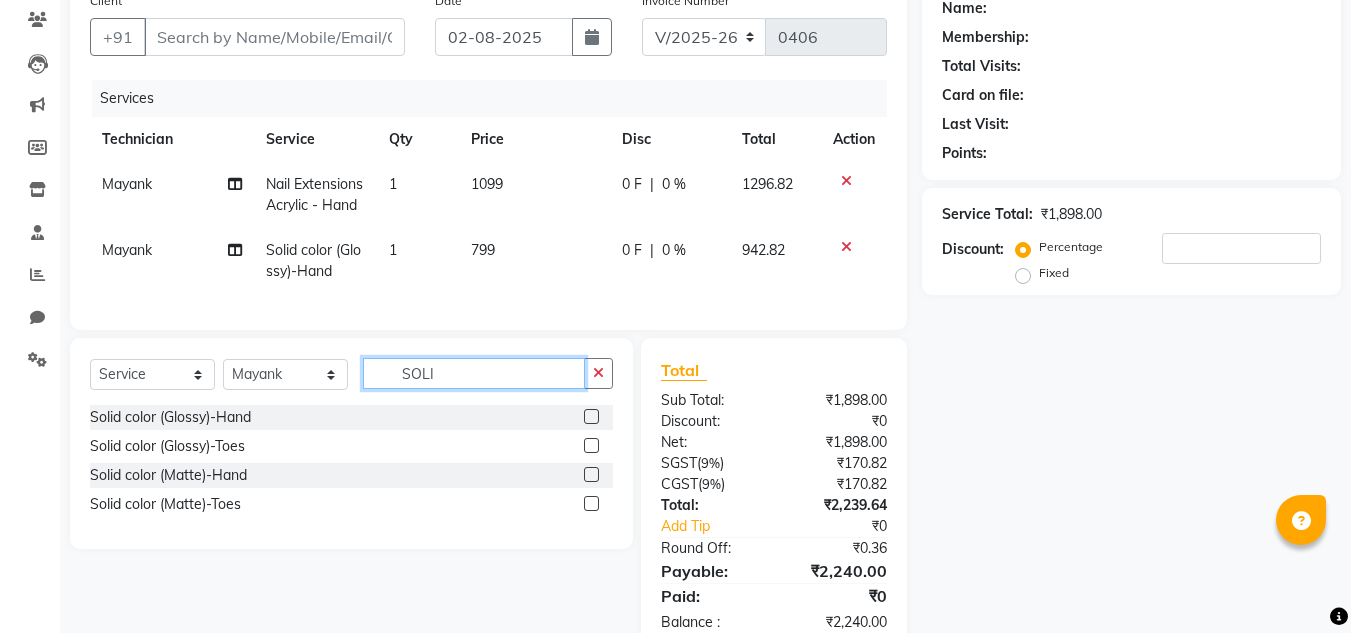 click on "SOLI" 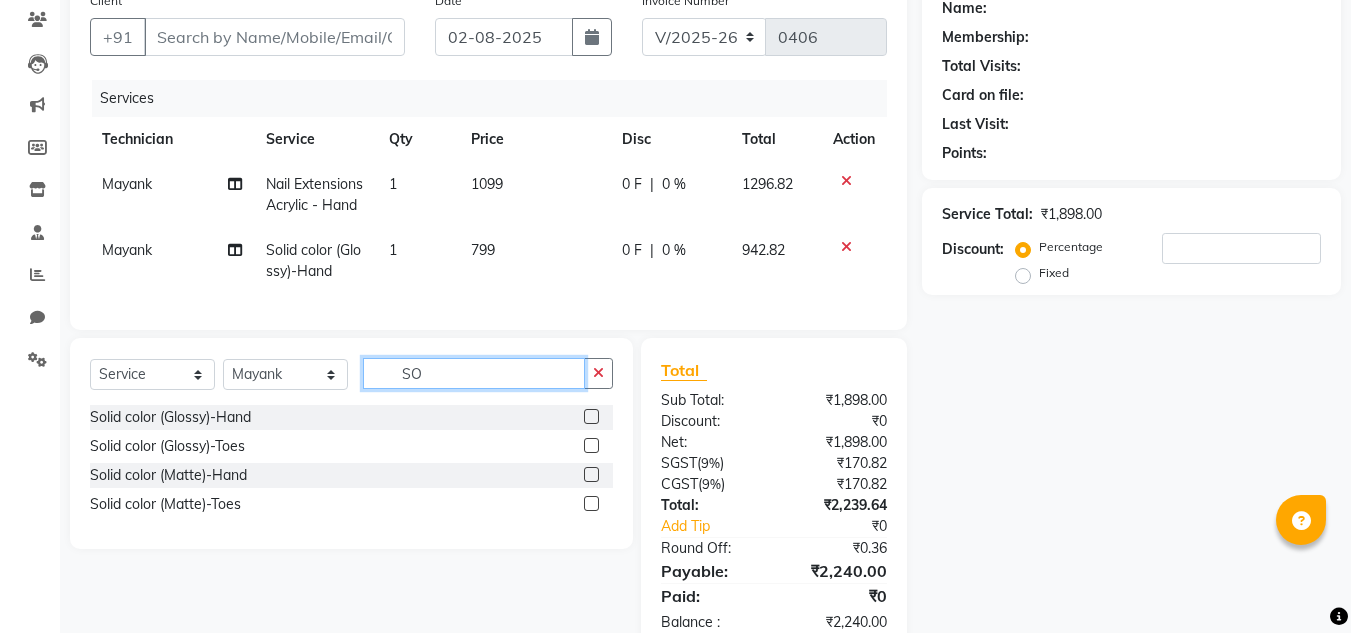 type on "S" 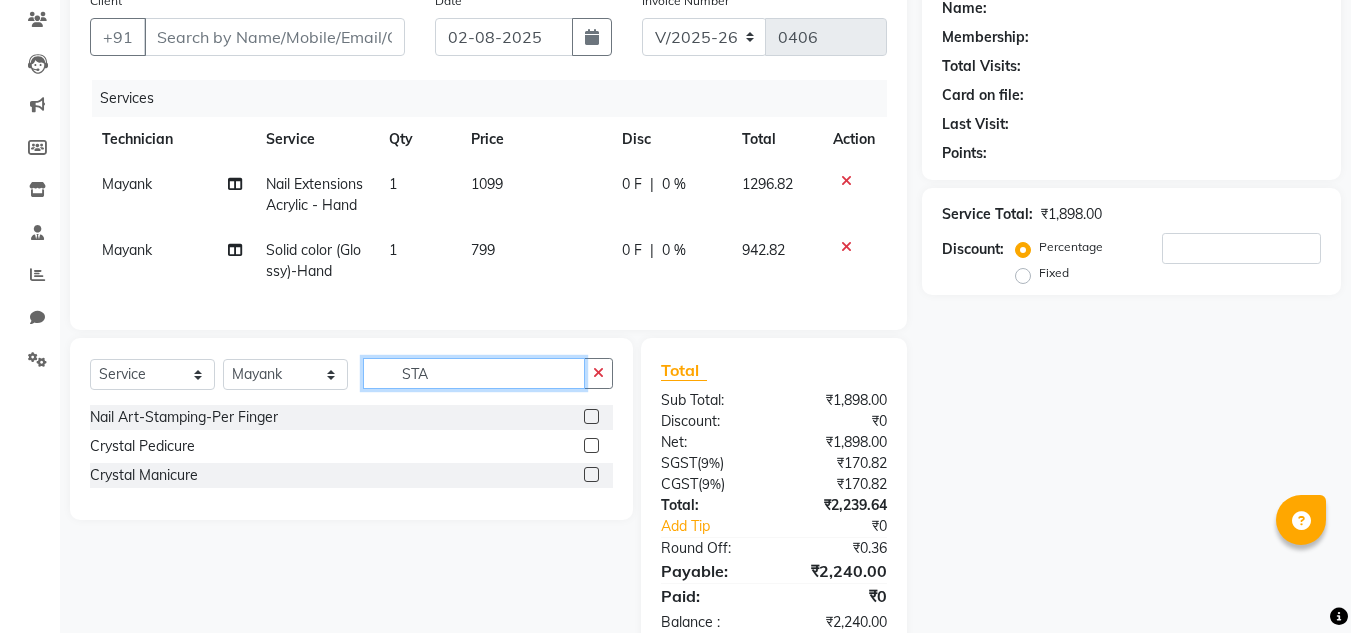 type on "STA" 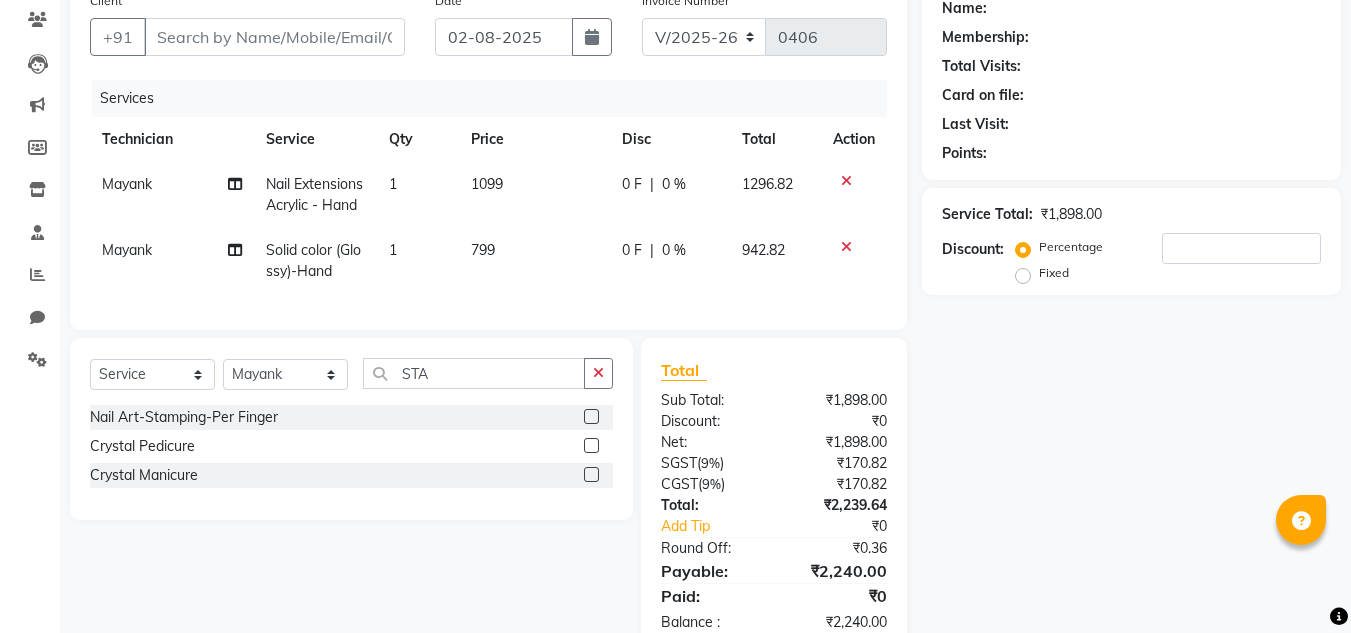 click 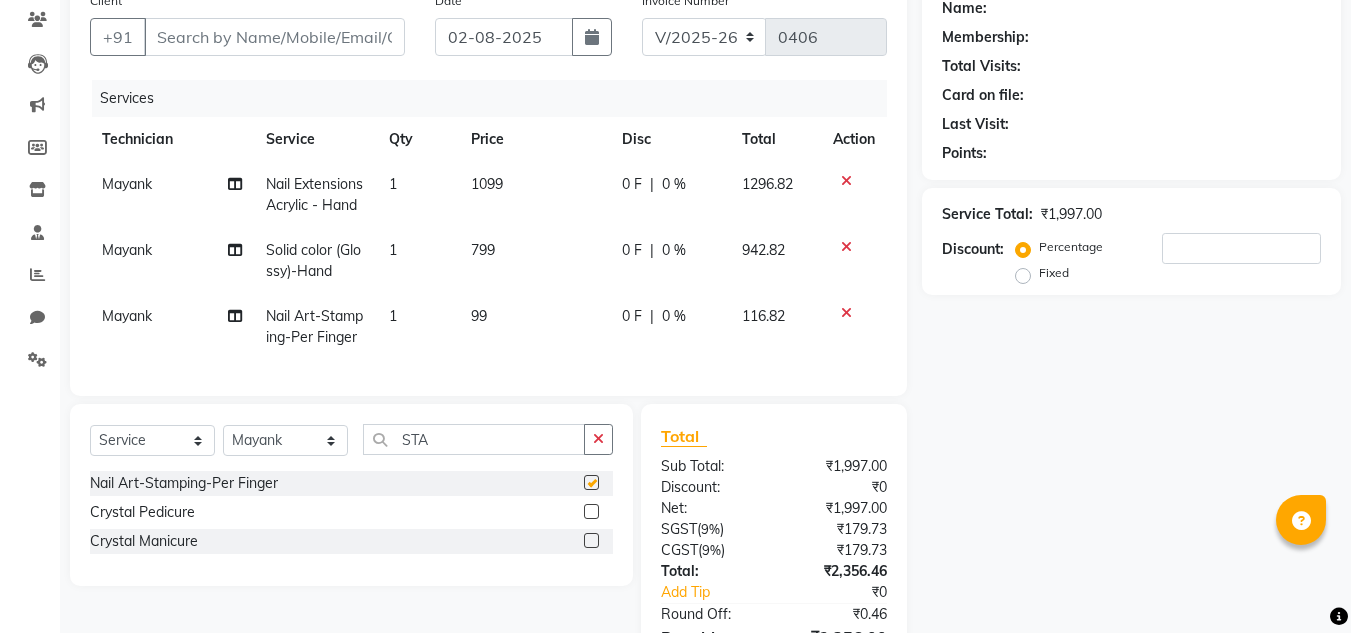 checkbox on "false" 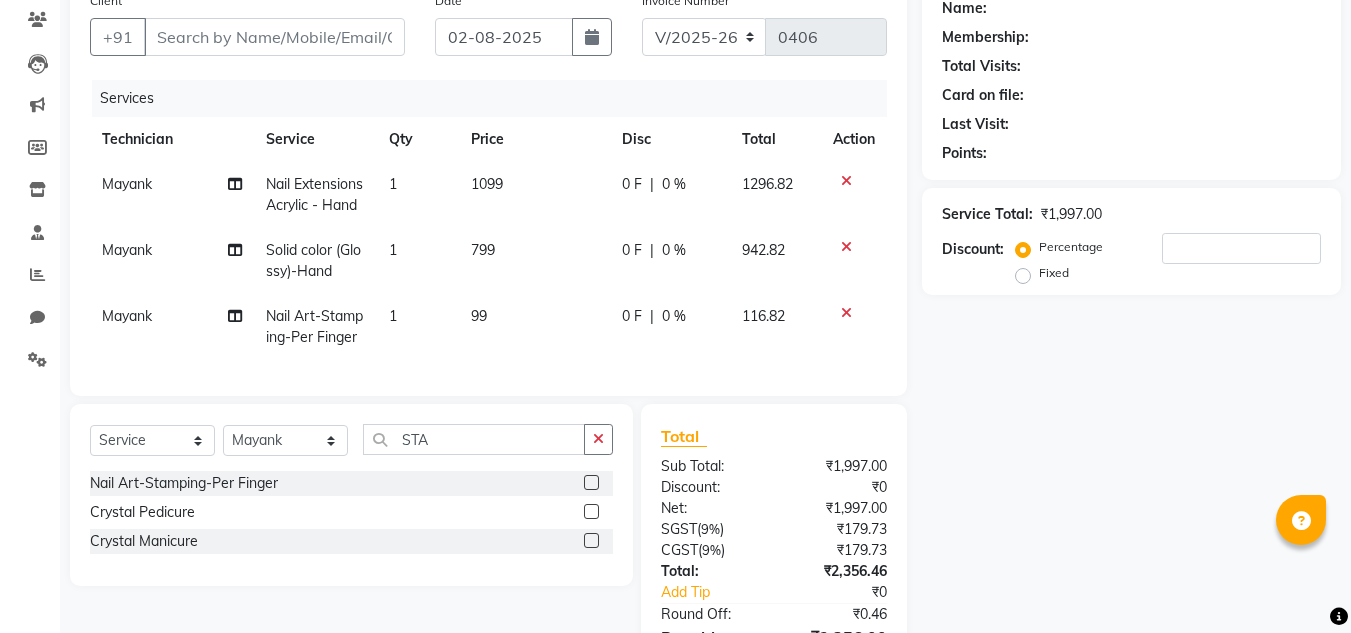 click on "1" 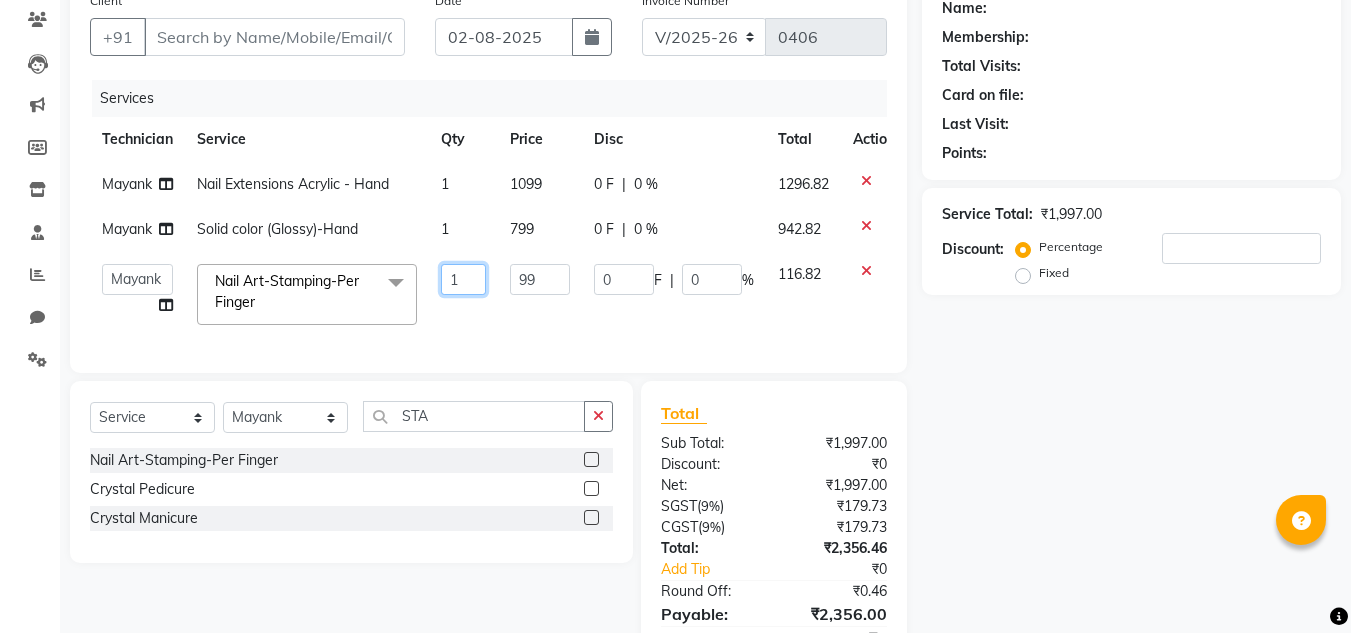 click on "1" 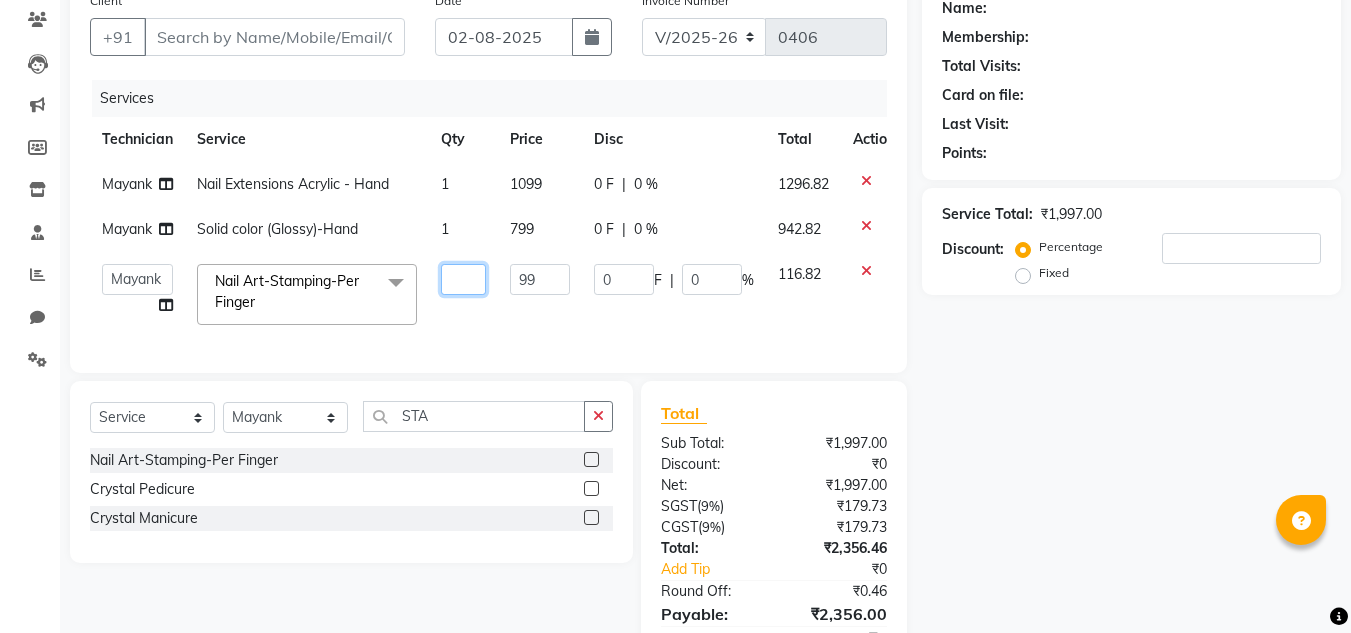 type on "2" 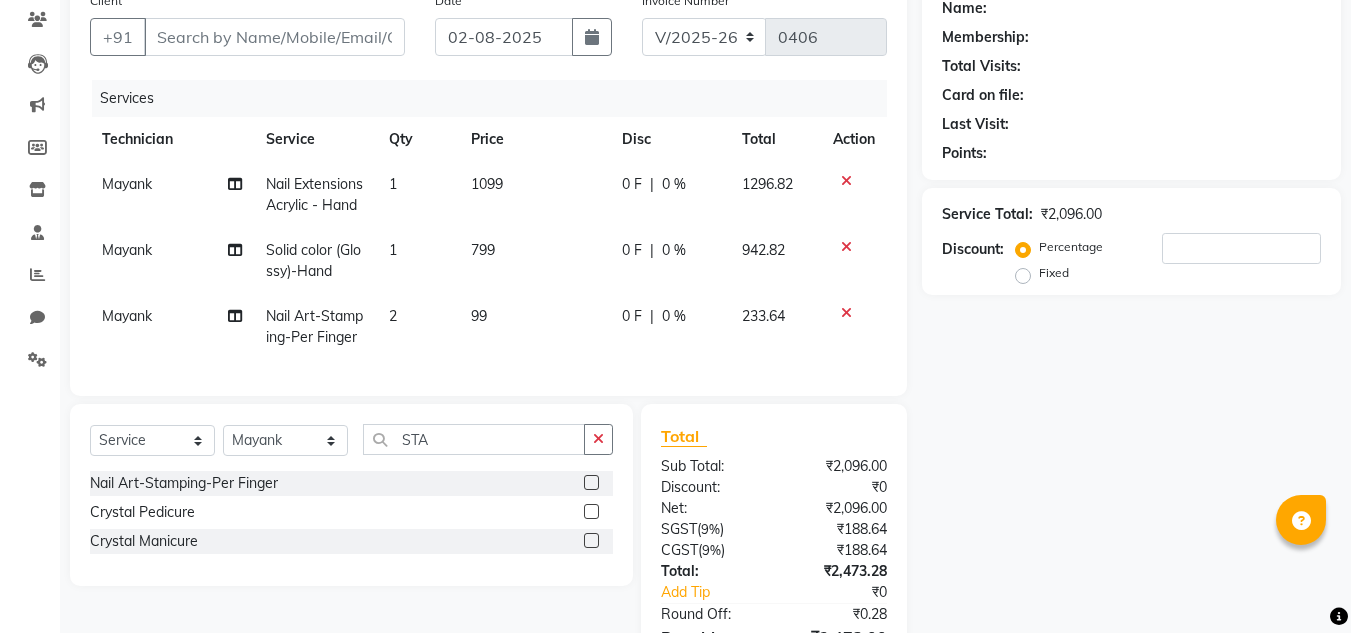 click on "799" 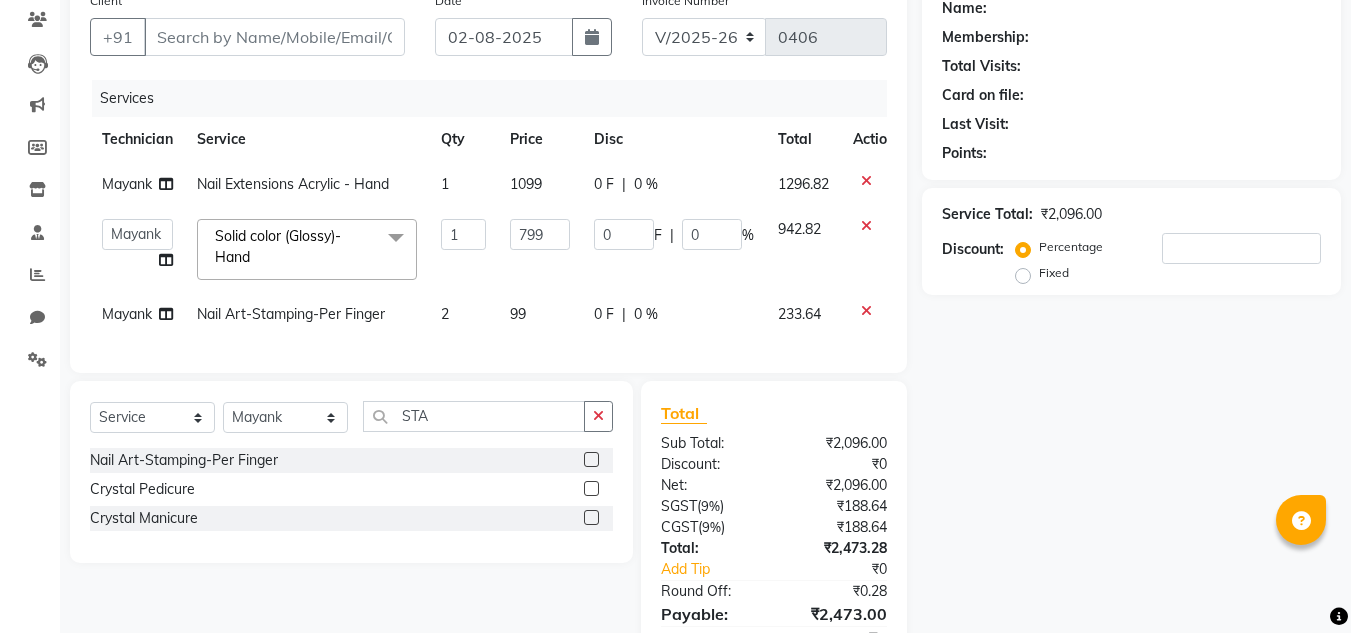 click on "99" 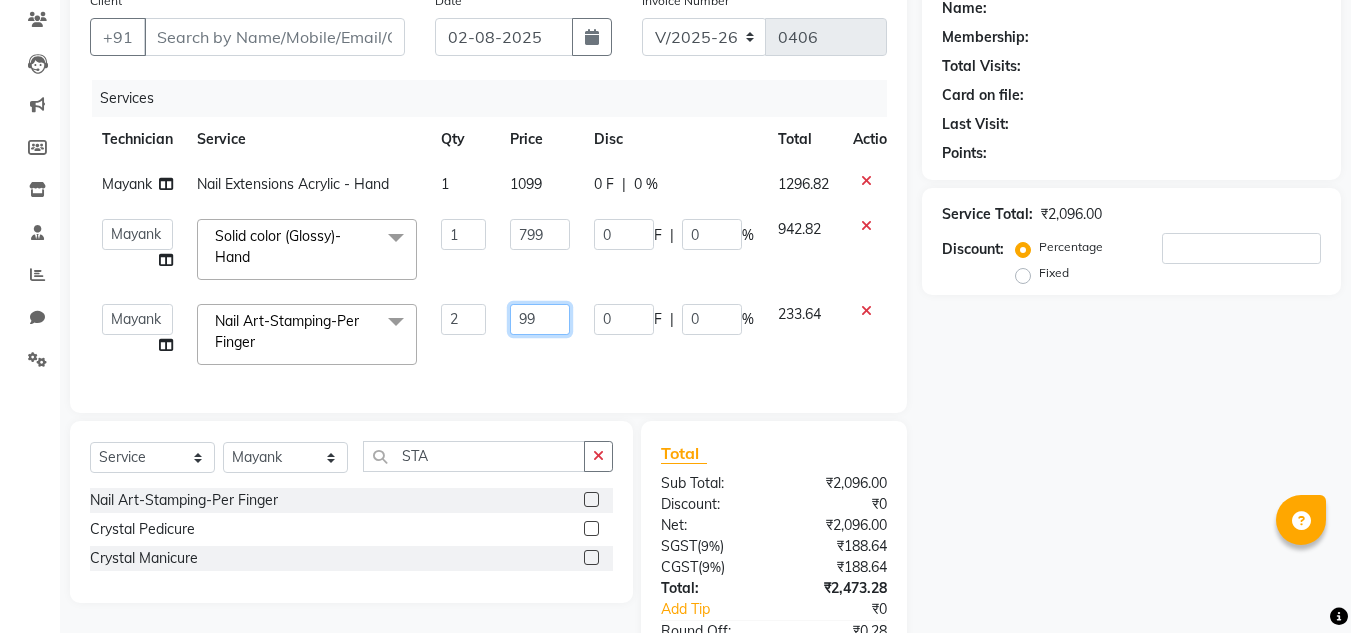 click on "99" 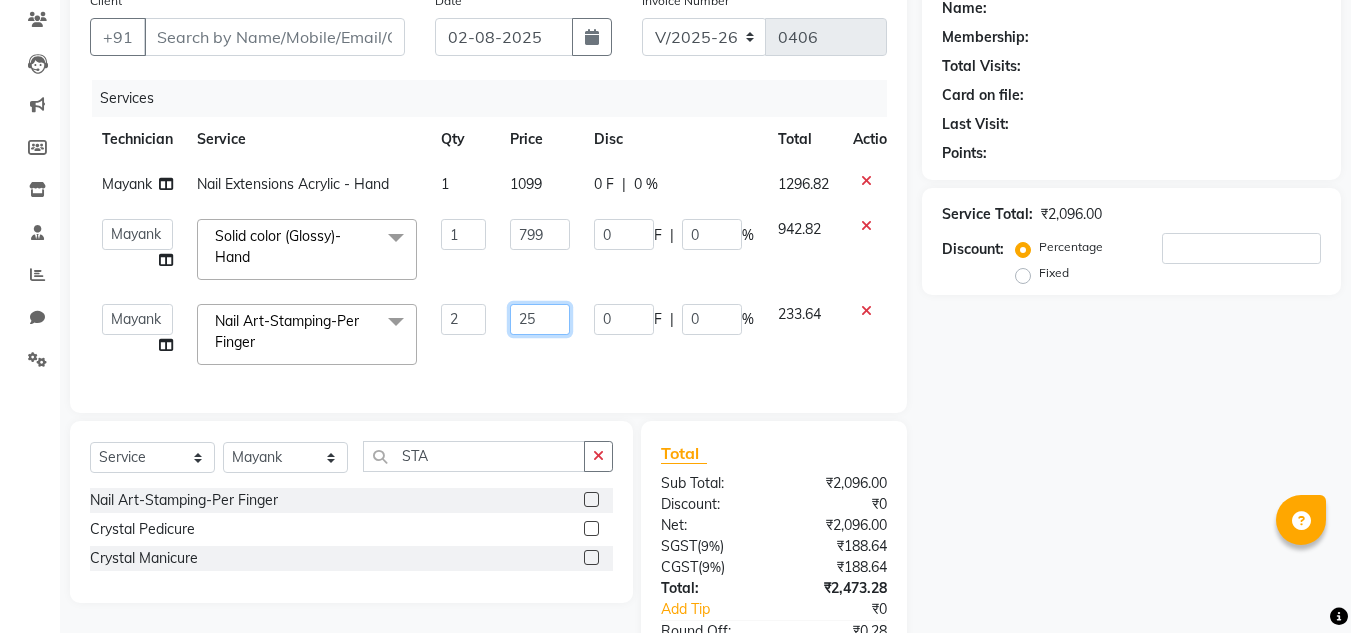 type on "250" 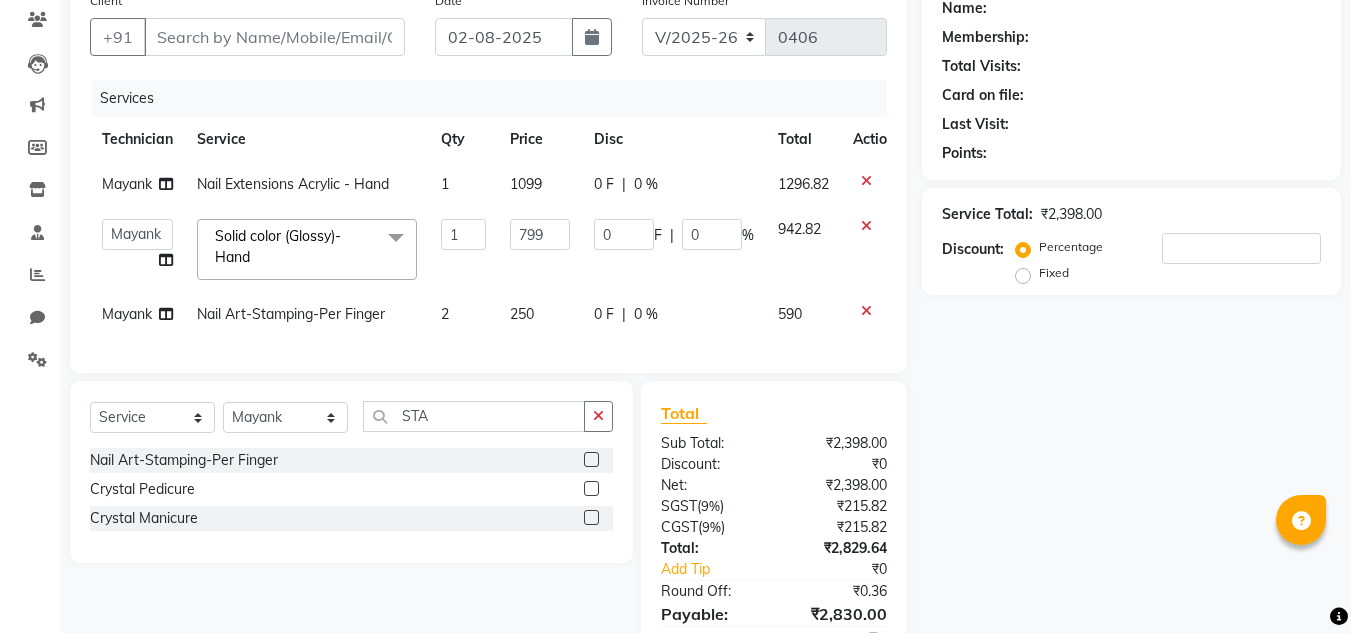 drag, startPoint x: 595, startPoint y: 475, endPoint x: 531, endPoint y: 434, distance: 76.00658 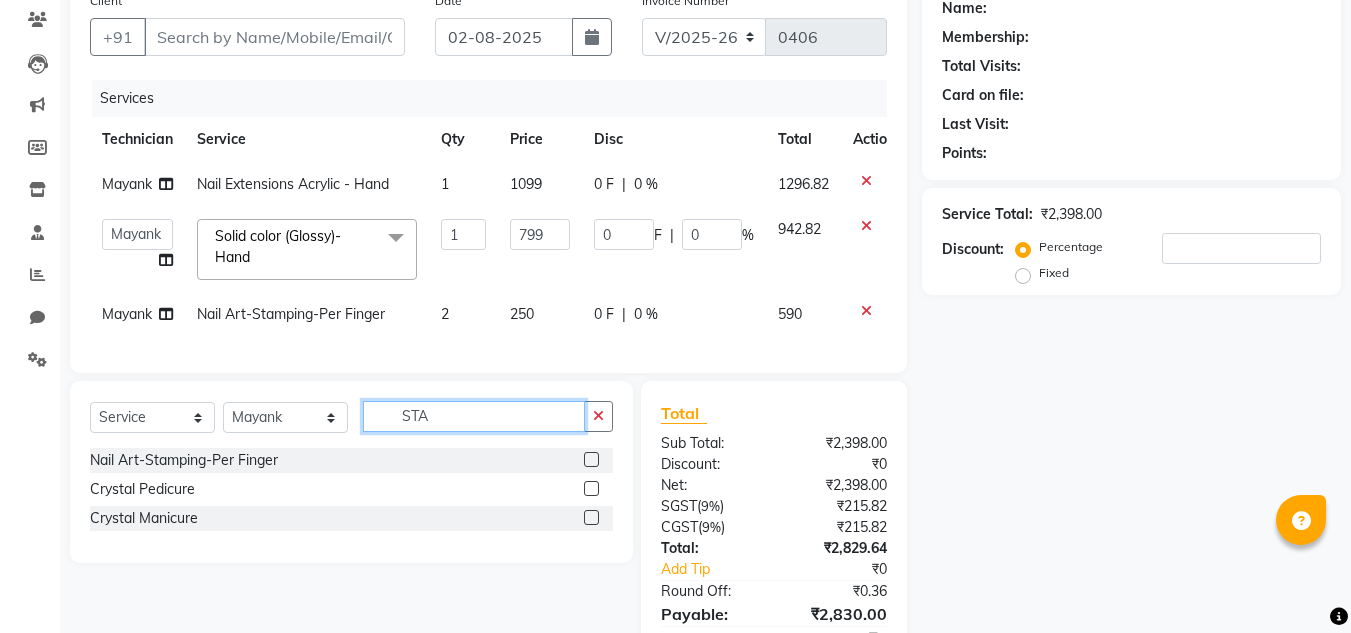 click on "STA" 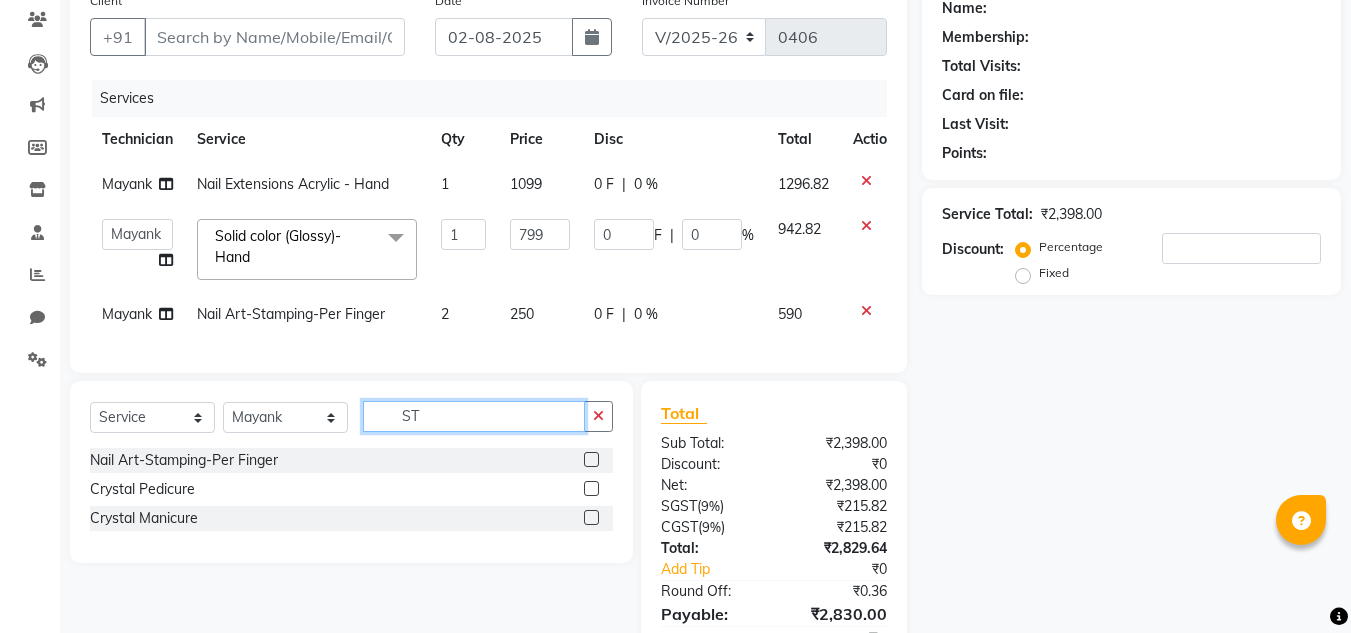 type on "S" 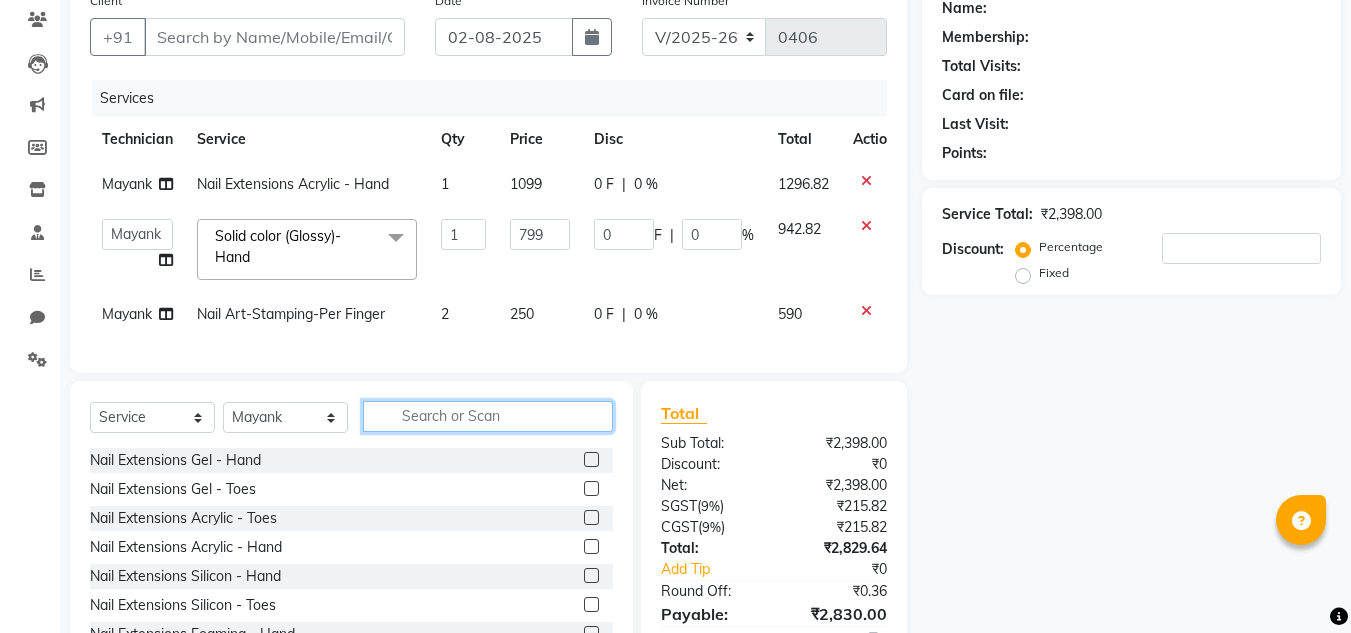type on "D" 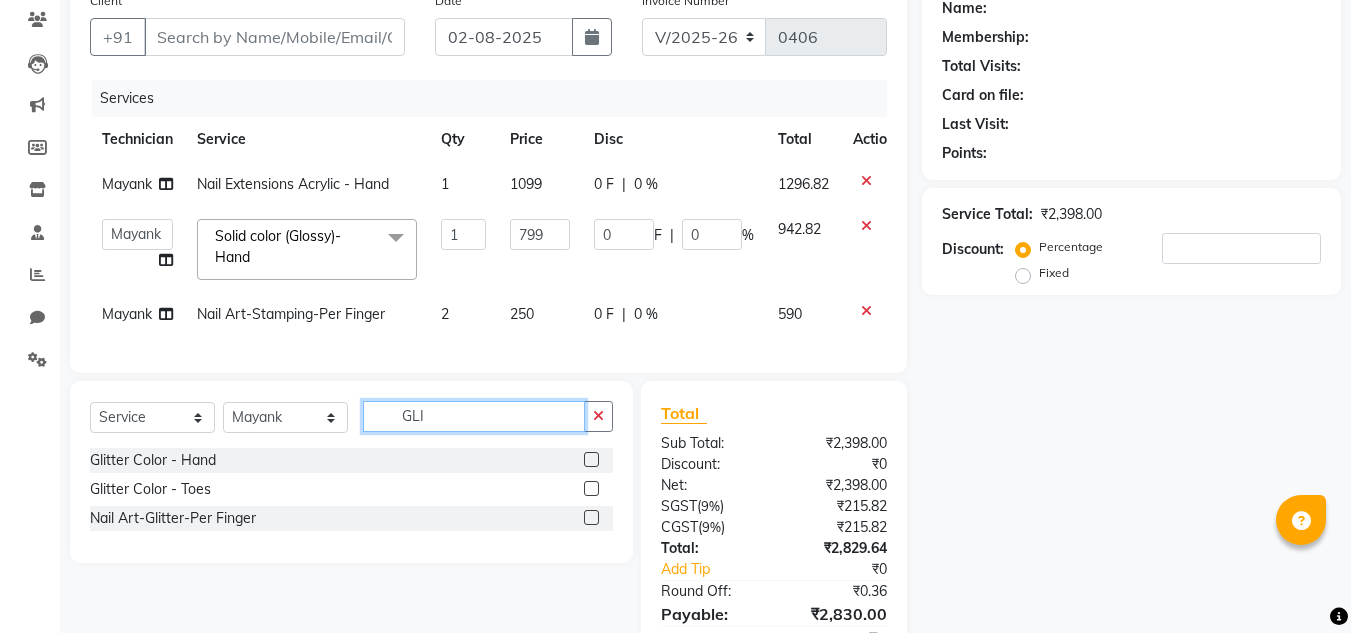 type on "GLI" 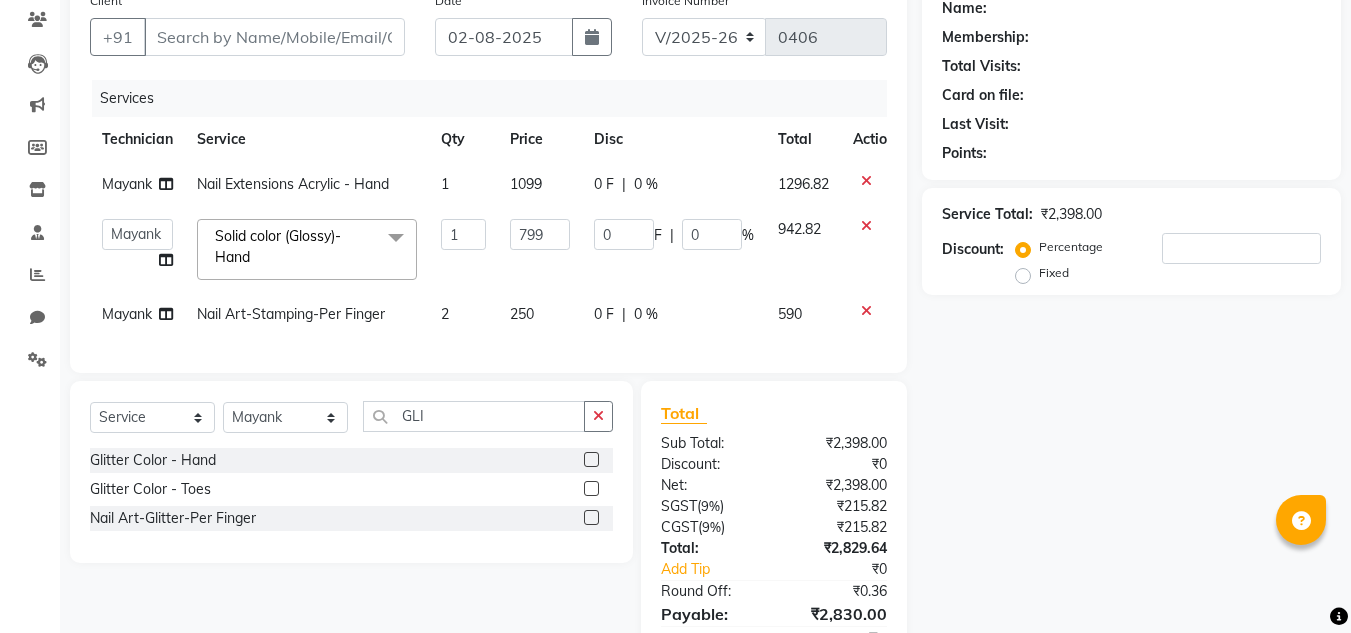 click 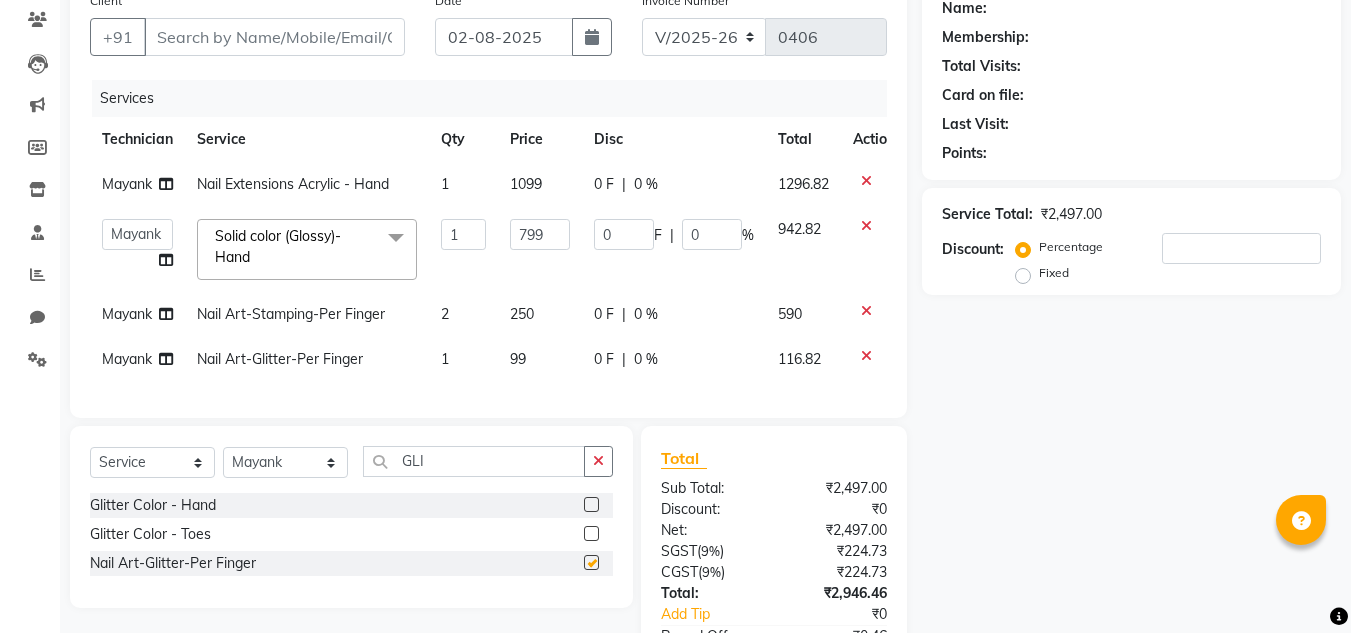 checkbox on "false" 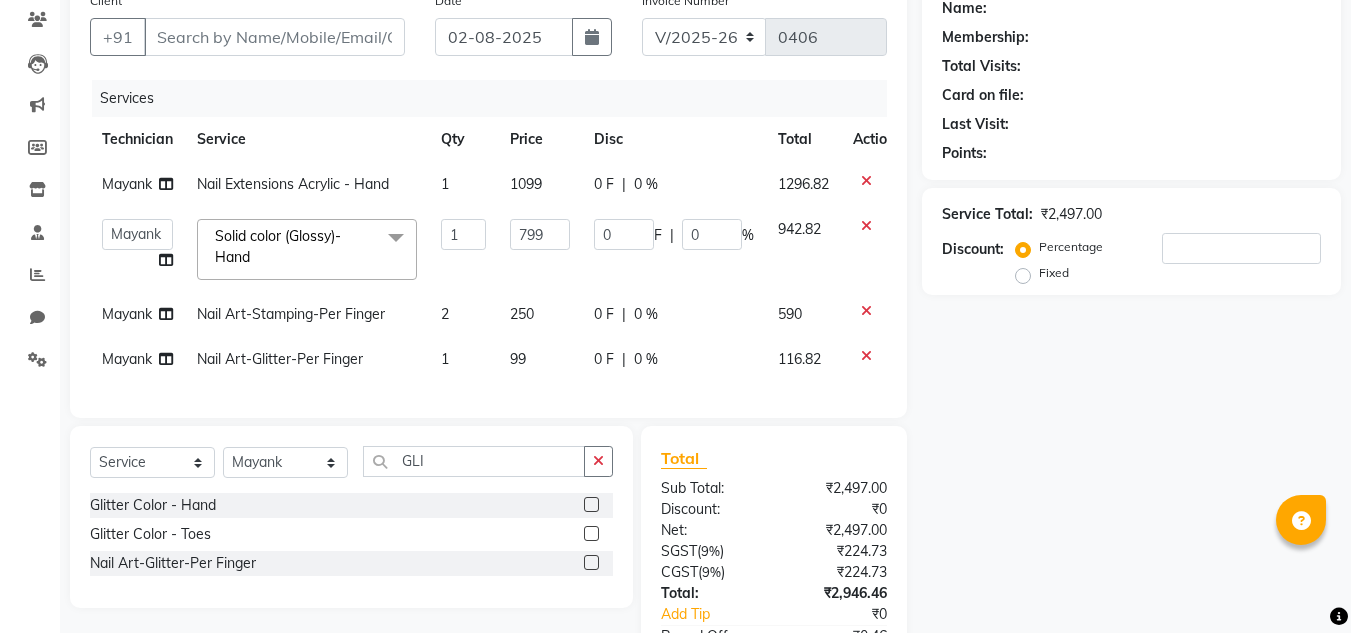click on "1" 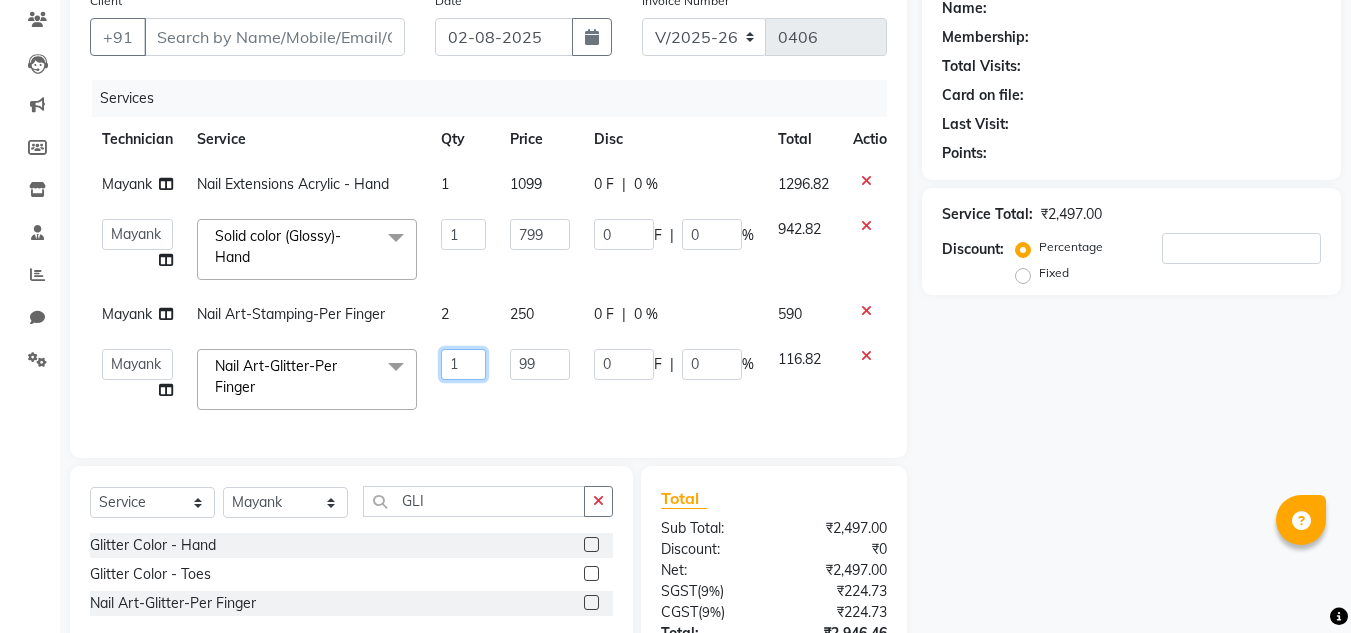 click on "1" 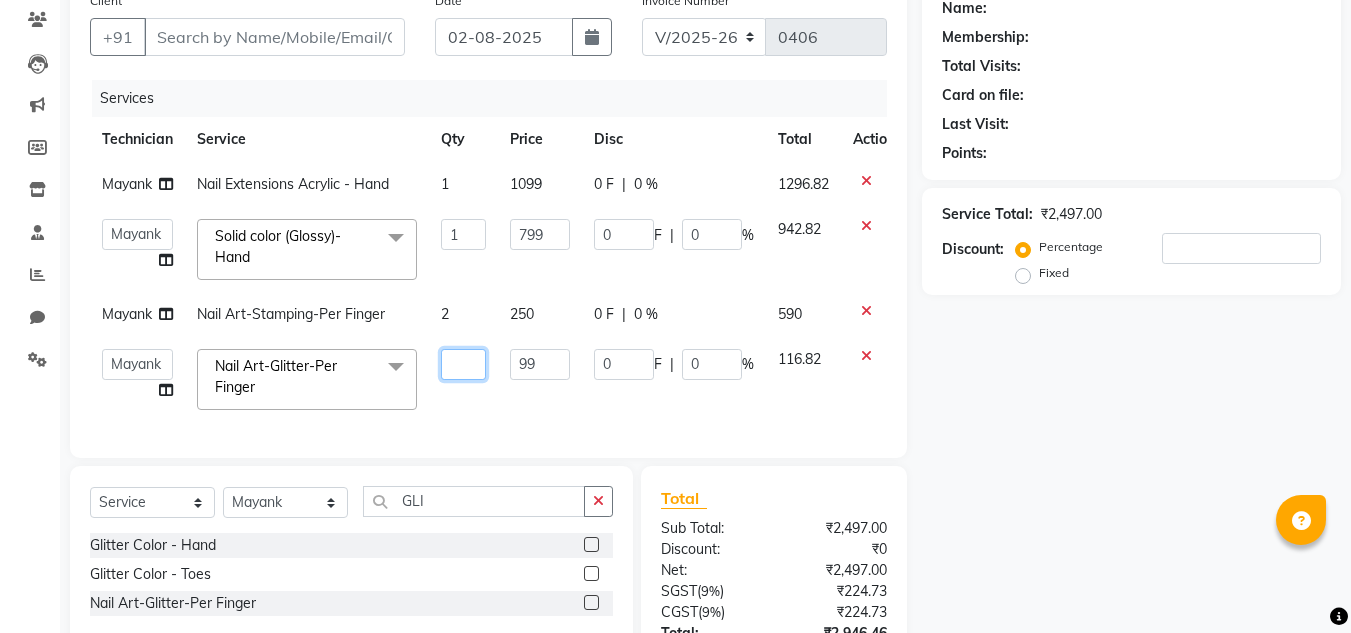type on "2" 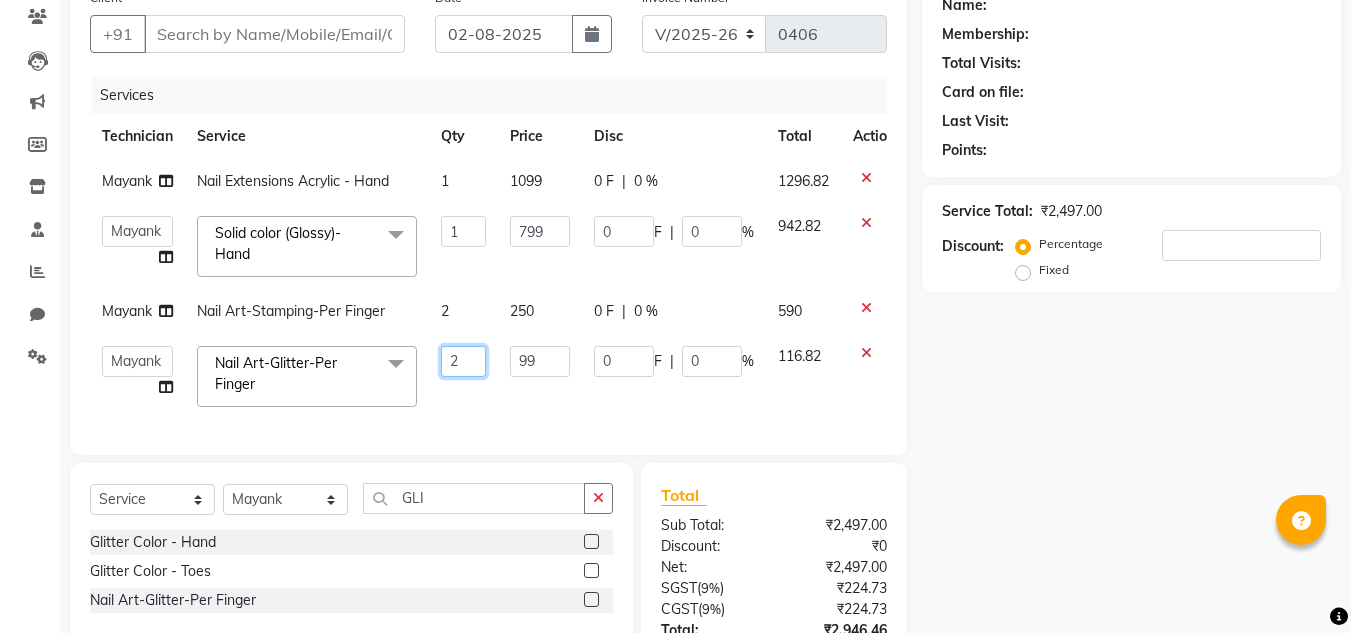 scroll, scrollTop: 172, scrollLeft: 0, axis: vertical 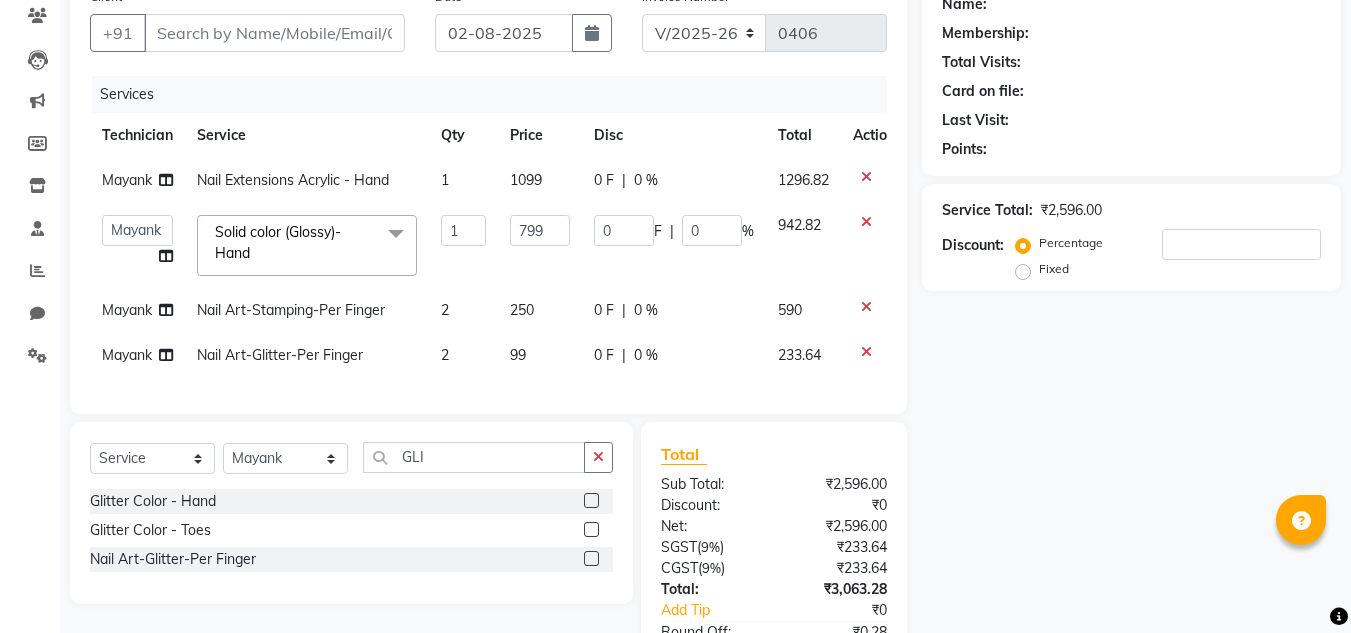 click on "99" 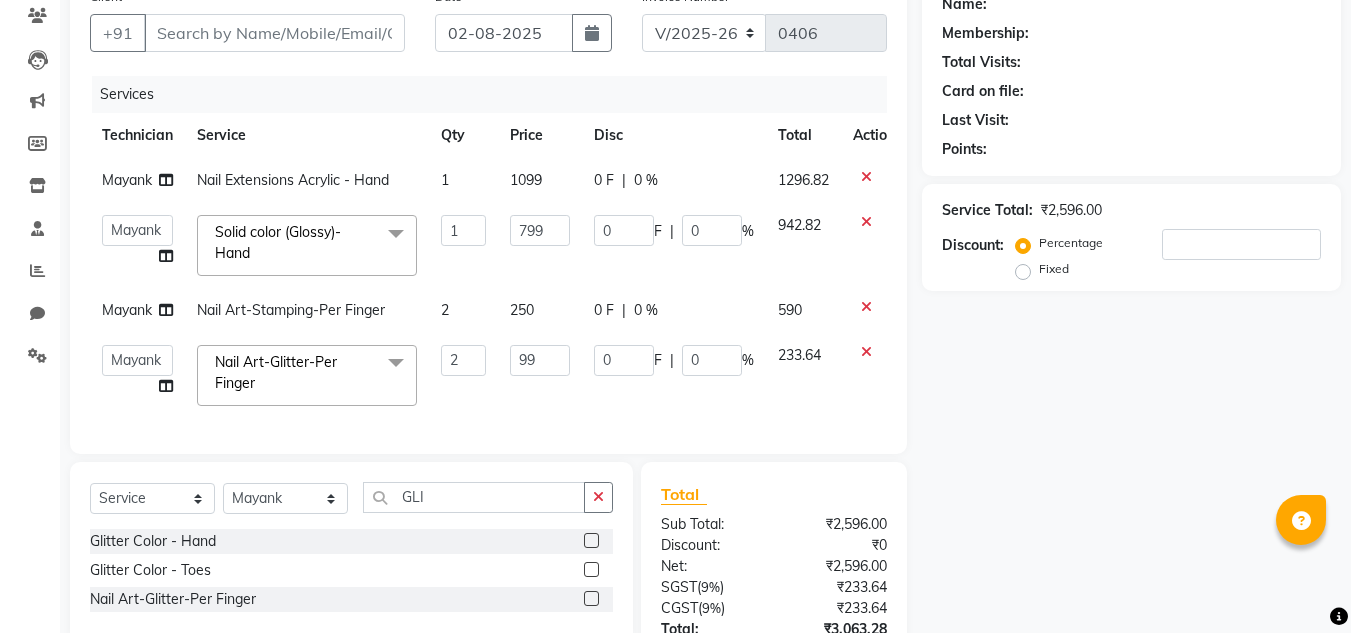click on "[FIRST] [FIRST] [FIRST] [FIRST] [FIRST] [FIRST] [FIRST] [FIRST] [FIRST] [LAST] [FIRST] [FIRST] [FIRST] Nail Art-Glitter-Per Finger x Nail Extensions Gel - Hand Nail Extensions Gel - Toes Nail Extensions Acrylic - Toes Nail Extensions Acrylic - Hand Nail Extensions Silicon - Hand Nail Extensions Silicon - Toes Nail Extensions Foaming - Hand Nail Extensions Foaming - Toes Nail Extensions Poly Gel - Hand Nail Extensions Poly Gel - Toes Overlays Gel-Hand Overlays Gel-Toes Overlays Acrylic-Hand Overlays Acrylic-Toes Overlays Silicon-Hand Overlays Silicon-Toes Refills Gel-Hand Refills Gel-Toes Refills Acrylic-Hand Refills Acrylic-Toes Solid color (Glossy)-Hand Solid color (Glossy)-Toes Solid color (Matte)-Hand Solid color (Matte)-Toes French-Hand French-Toes Ombre-Hand Ombre-Toes Chrome-Hand Chrome-Toes French Ombre-Hand French Ombre-Toes Cat Eye-Hand Cat Eye-Toes Glitter Color - Hand Glitter Color - Toes Nail Art-Glitter-Per Finger Nail Art-Myler-Per Finger Nail Art-Stone-Per Stone Nail Art-3D Art-" 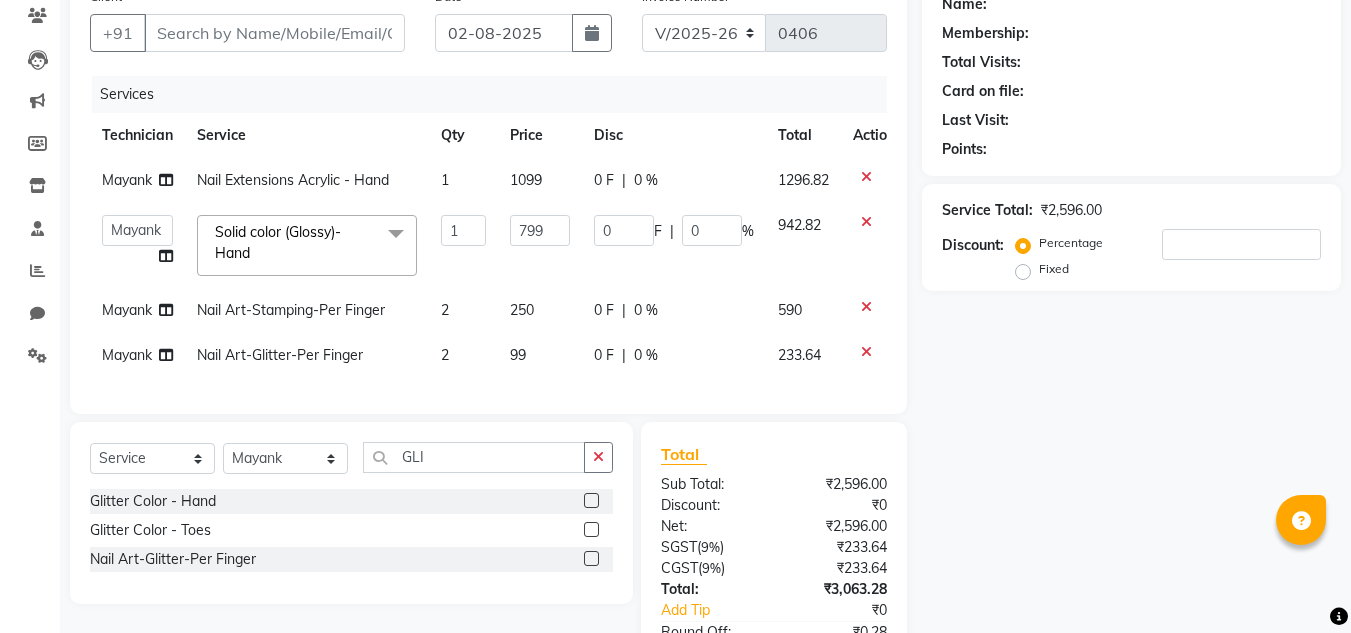click on "2" 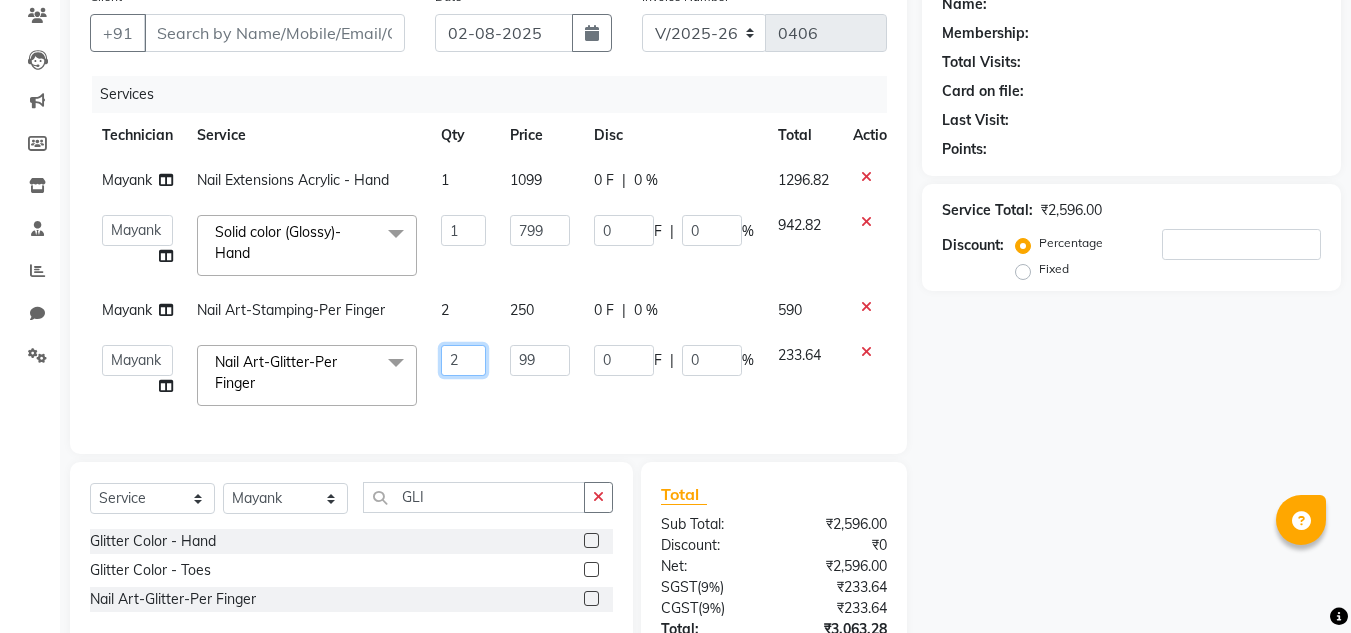 click on "2" 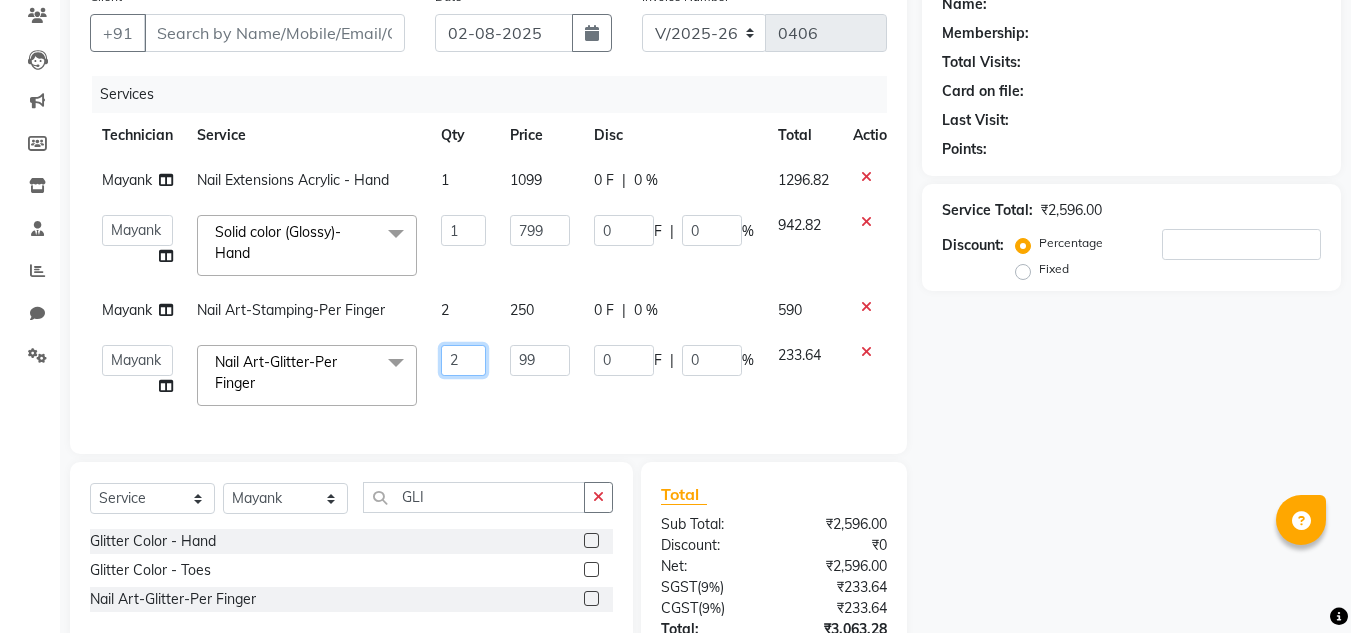 click on "2" 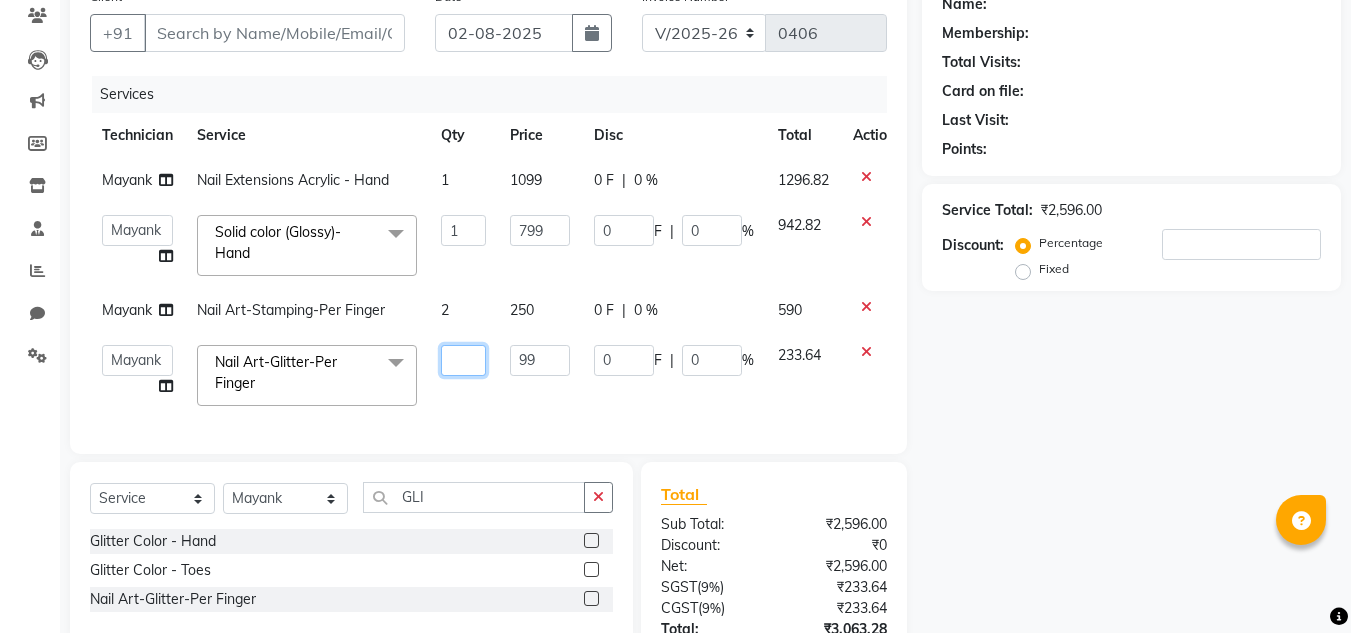 type on "4" 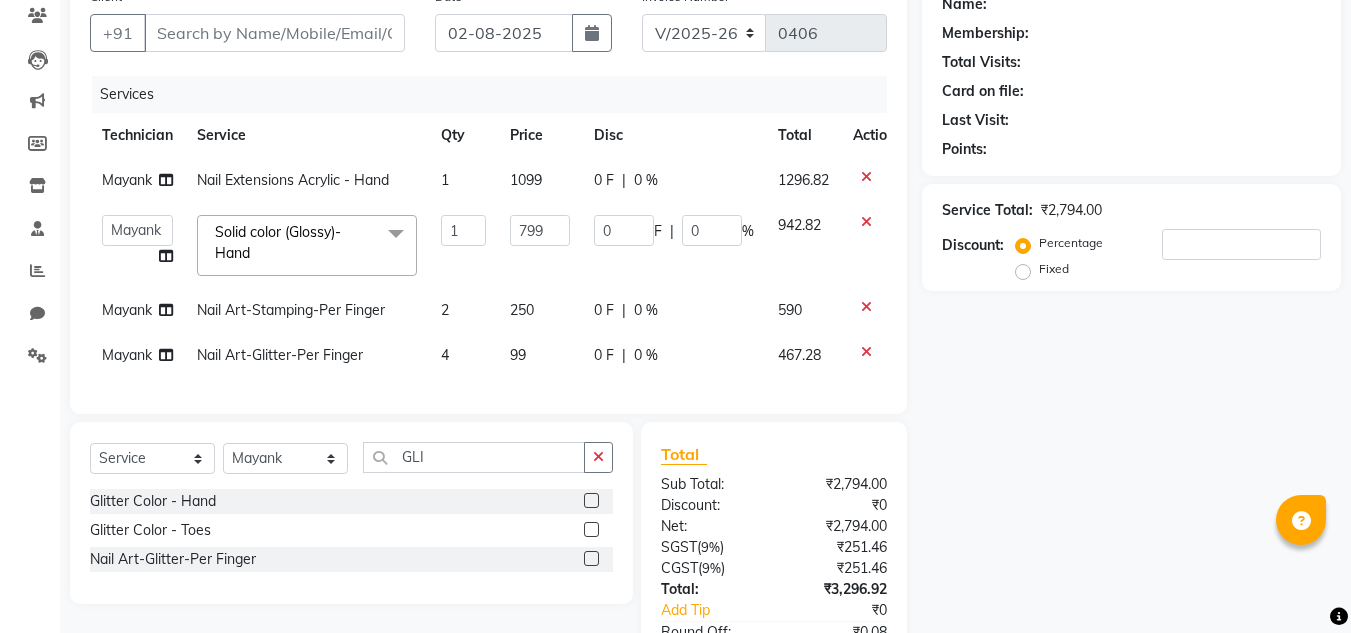 drag, startPoint x: 987, startPoint y: 527, endPoint x: 984, endPoint y: 574, distance: 47.095646 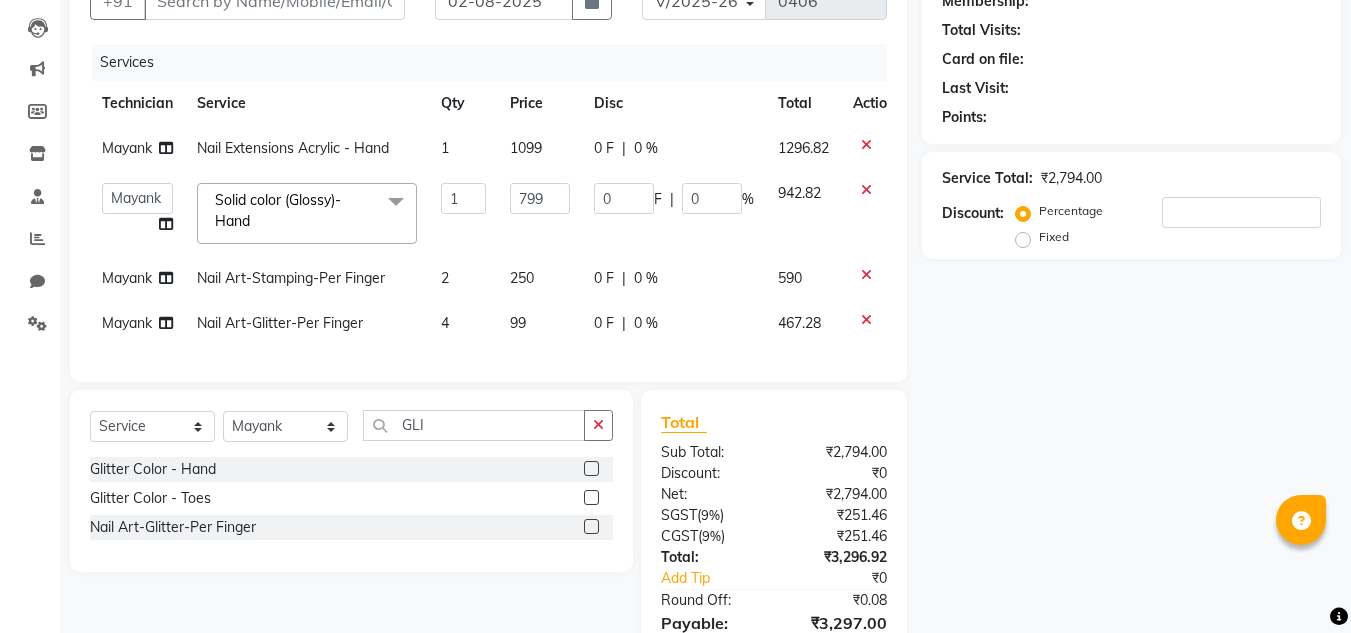 scroll, scrollTop: 229, scrollLeft: 0, axis: vertical 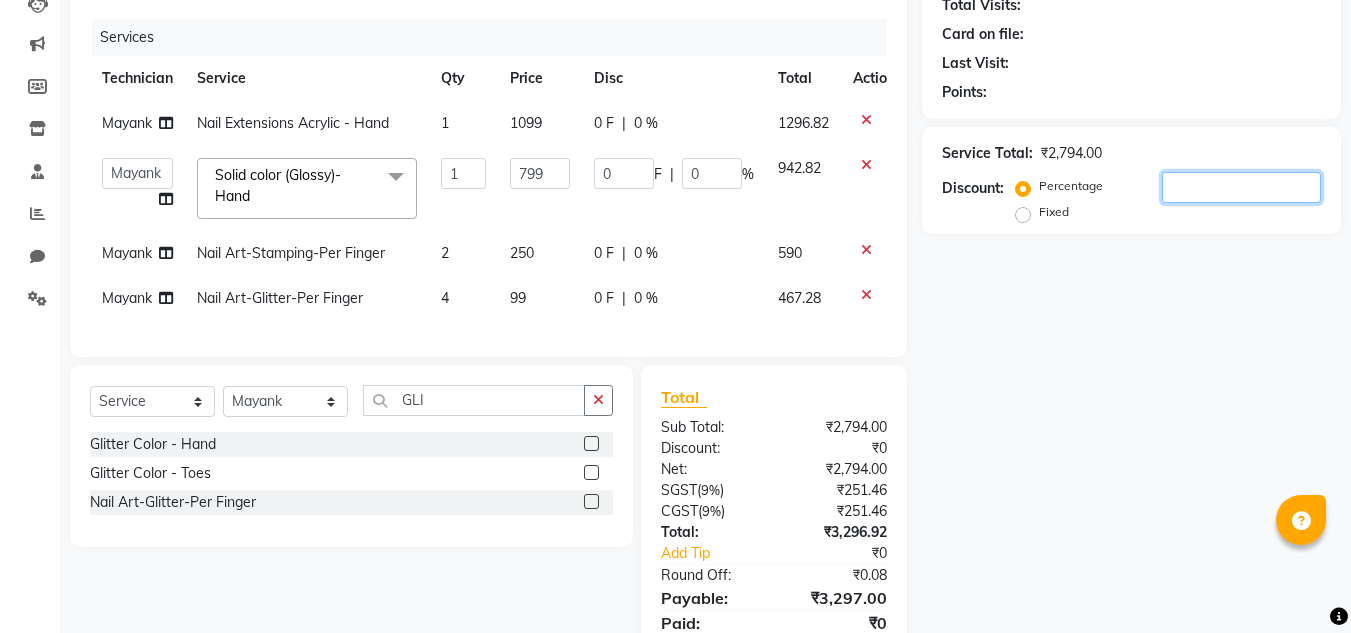 click 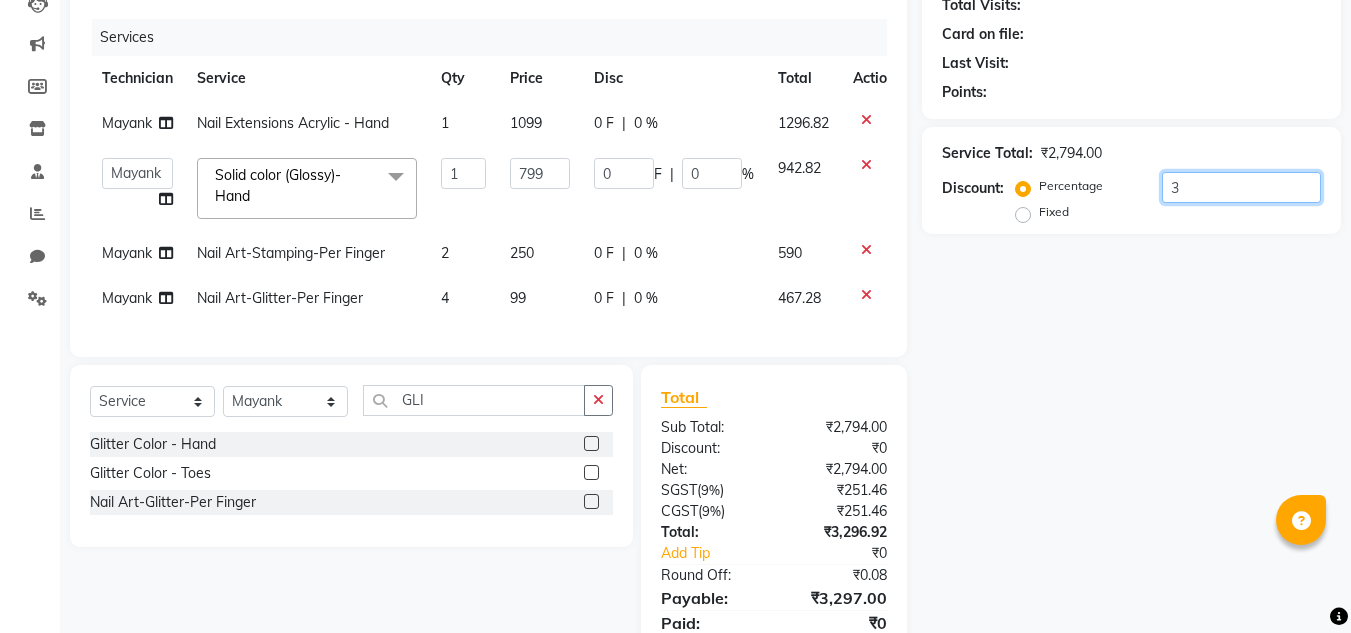 type on "23.97" 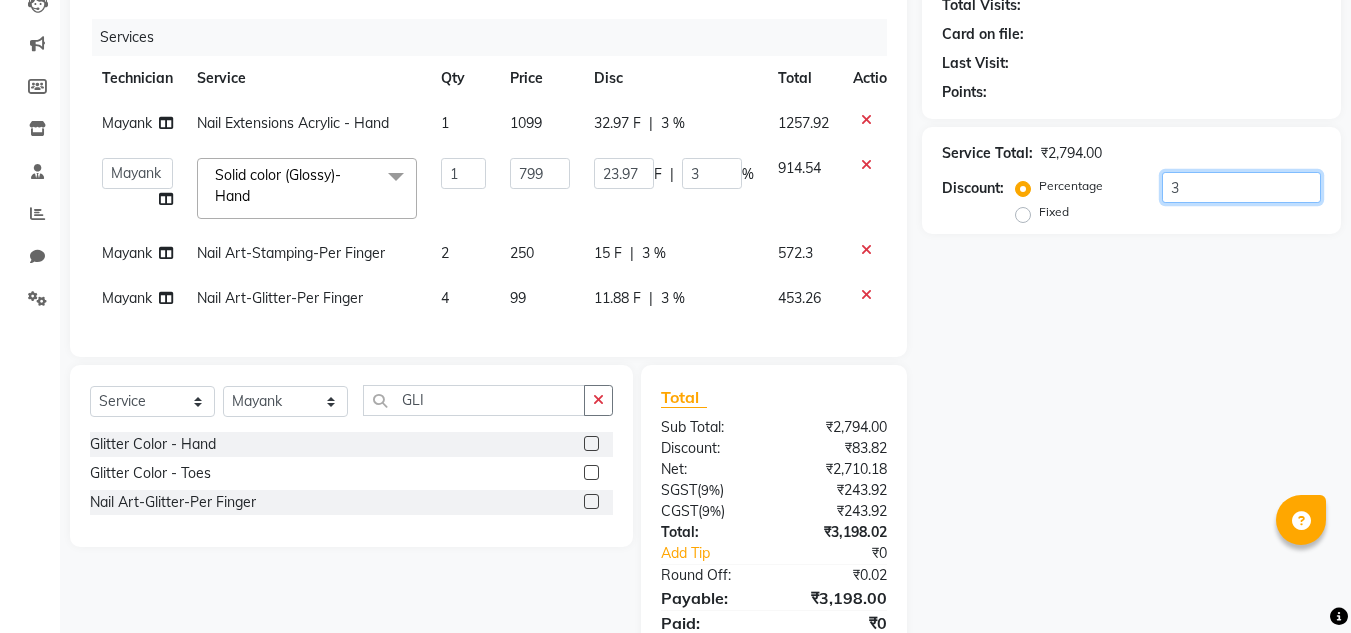 type on "30" 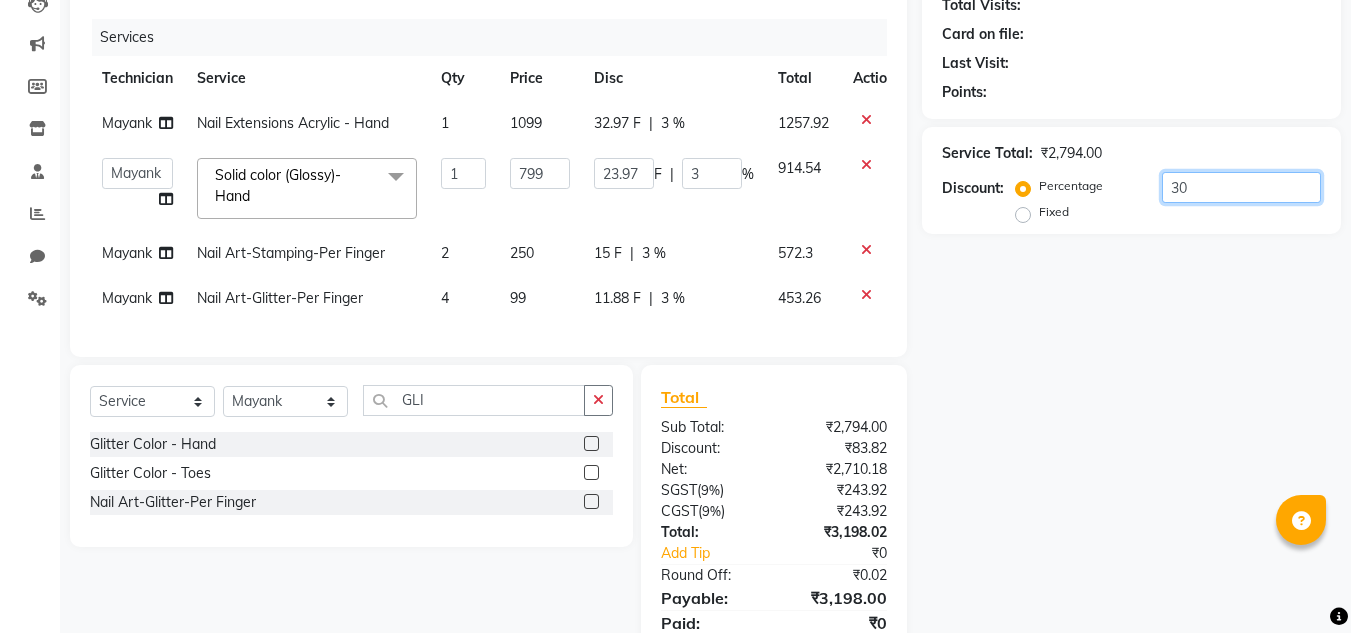 type on "239.7" 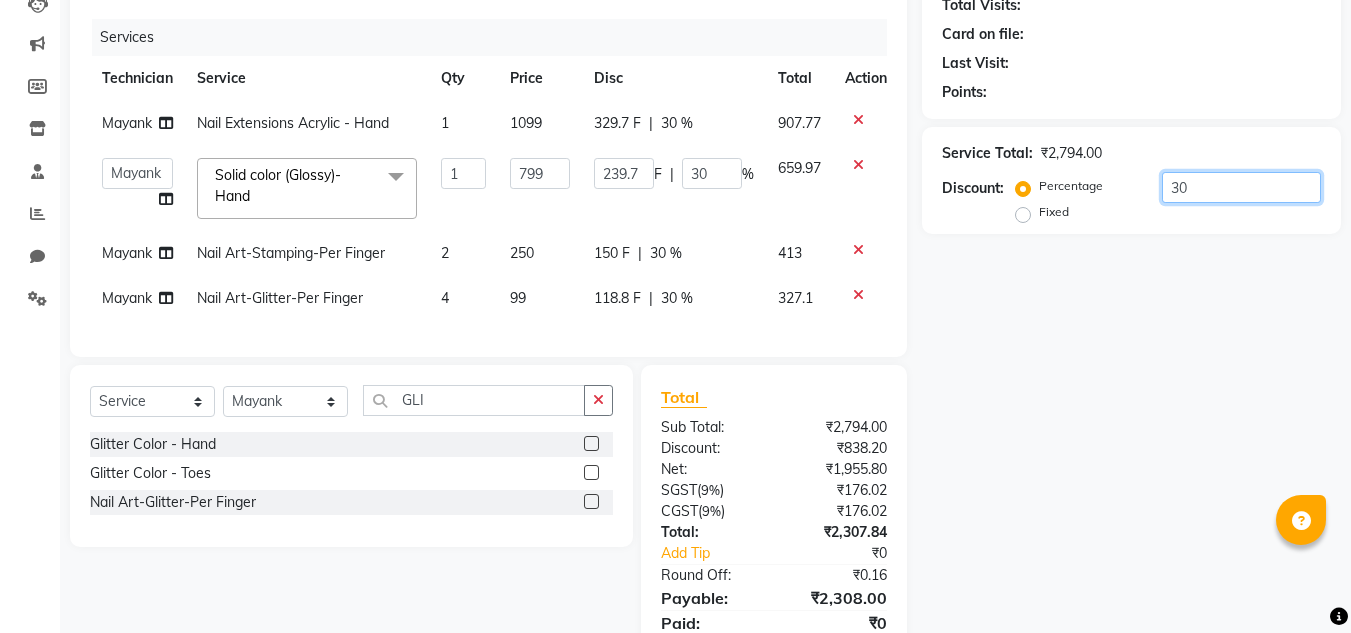 type on "30" 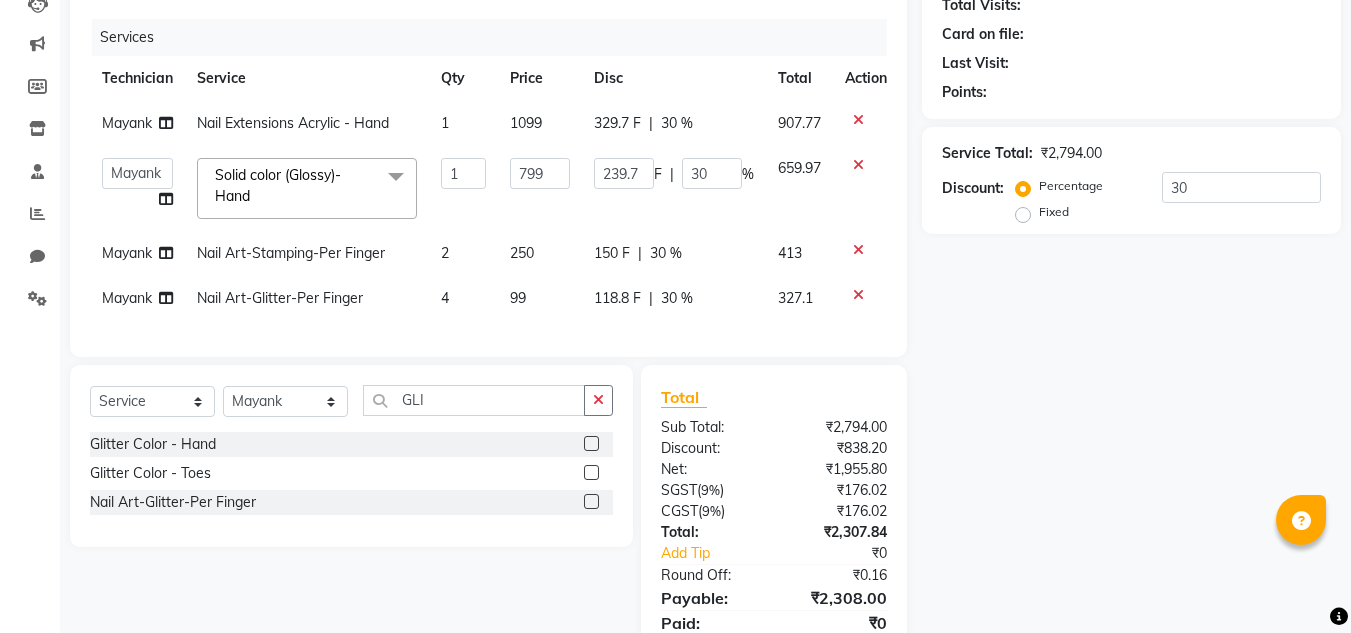 click on "Name: Membership: Total Visits: Card on file: Last Visit: Points: Service Total: ₹2,794.00 Discount: Percentage Fixed 30" 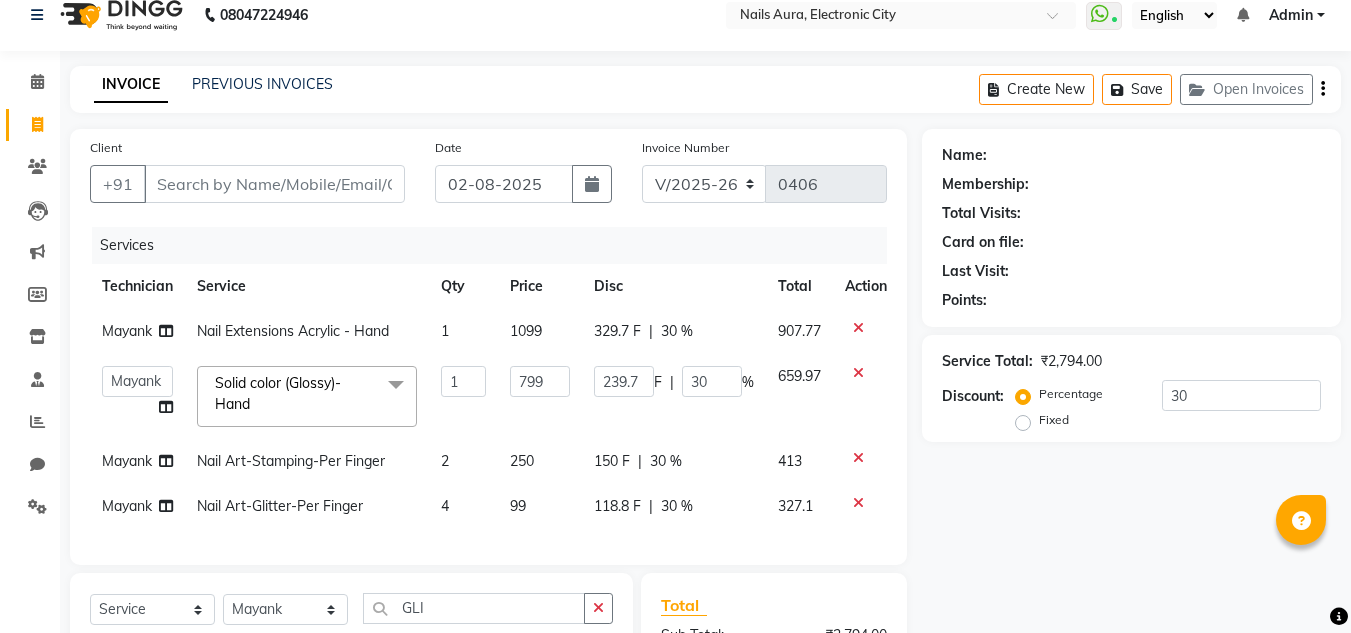 scroll, scrollTop: 0, scrollLeft: 0, axis: both 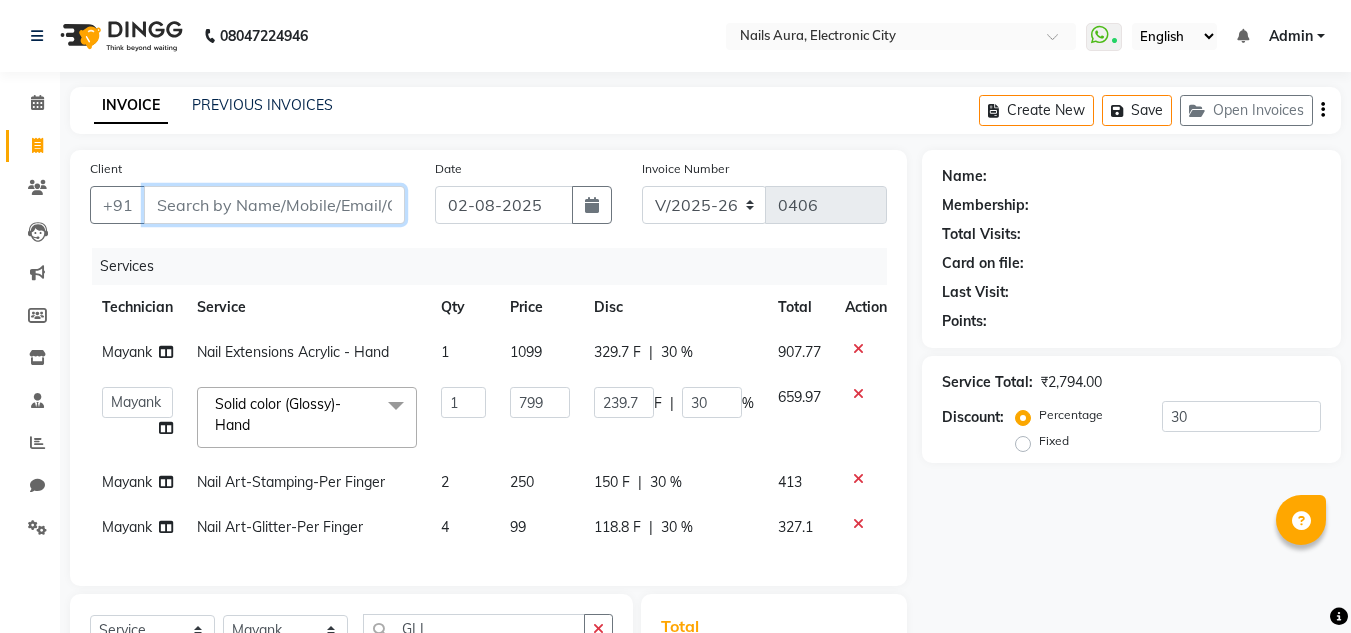 click on "Client" at bounding box center (274, 205) 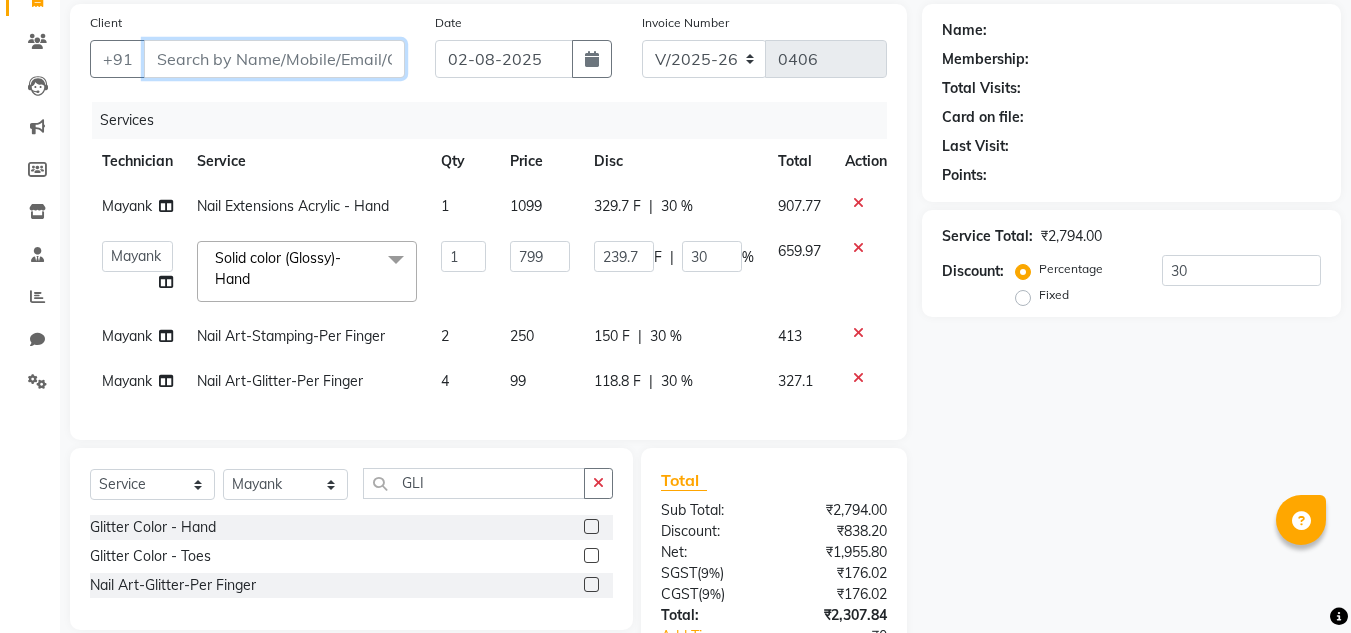 scroll, scrollTop: 0, scrollLeft: 0, axis: both 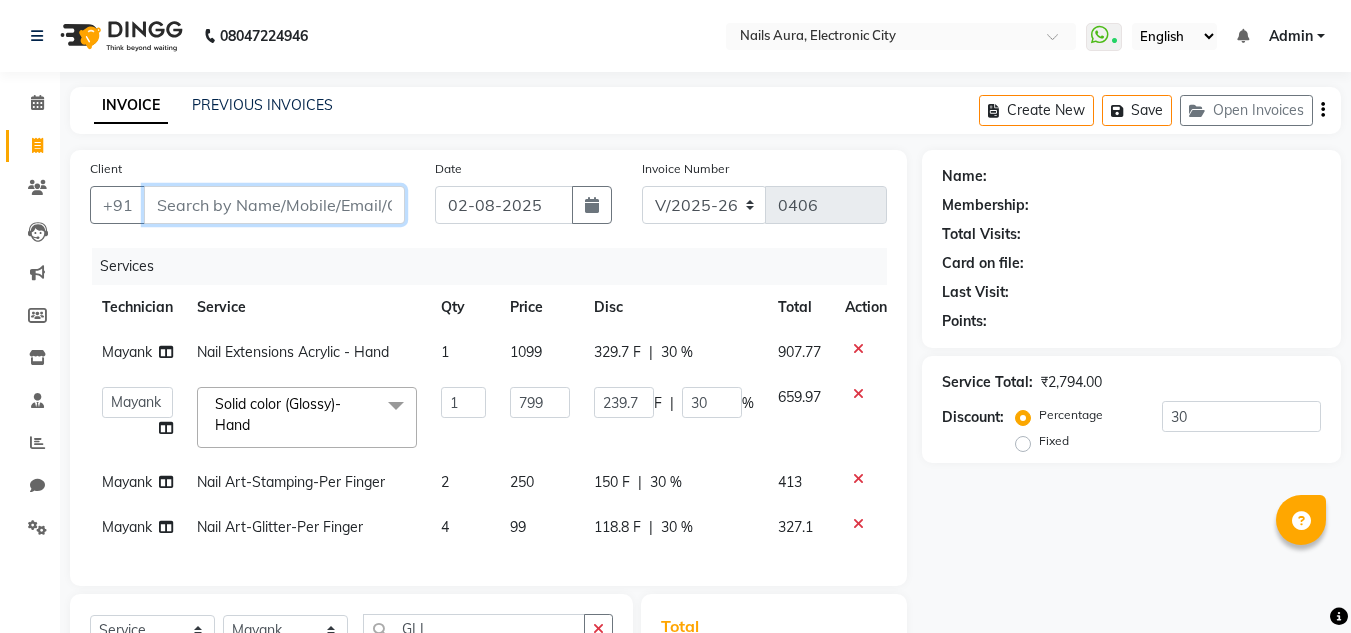 click on "Client" at bounding box center [274, 205] 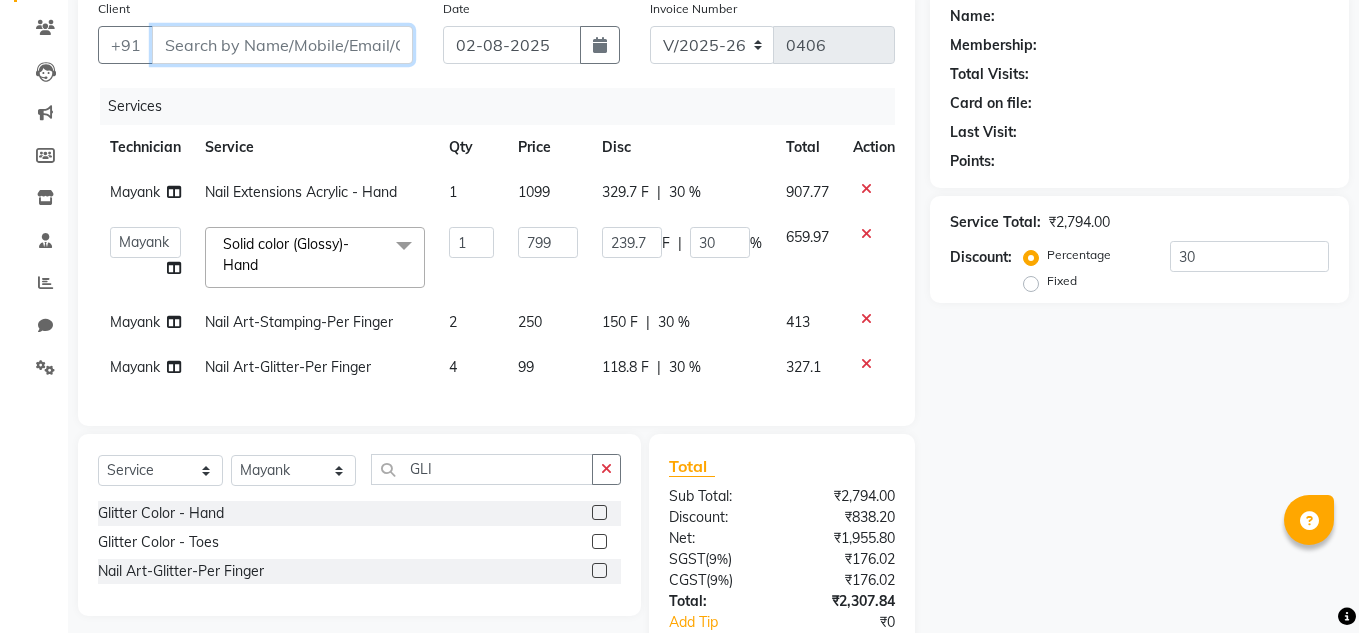 scroll, scrollTop: 161, scrollLeft: 0, axis: vertical 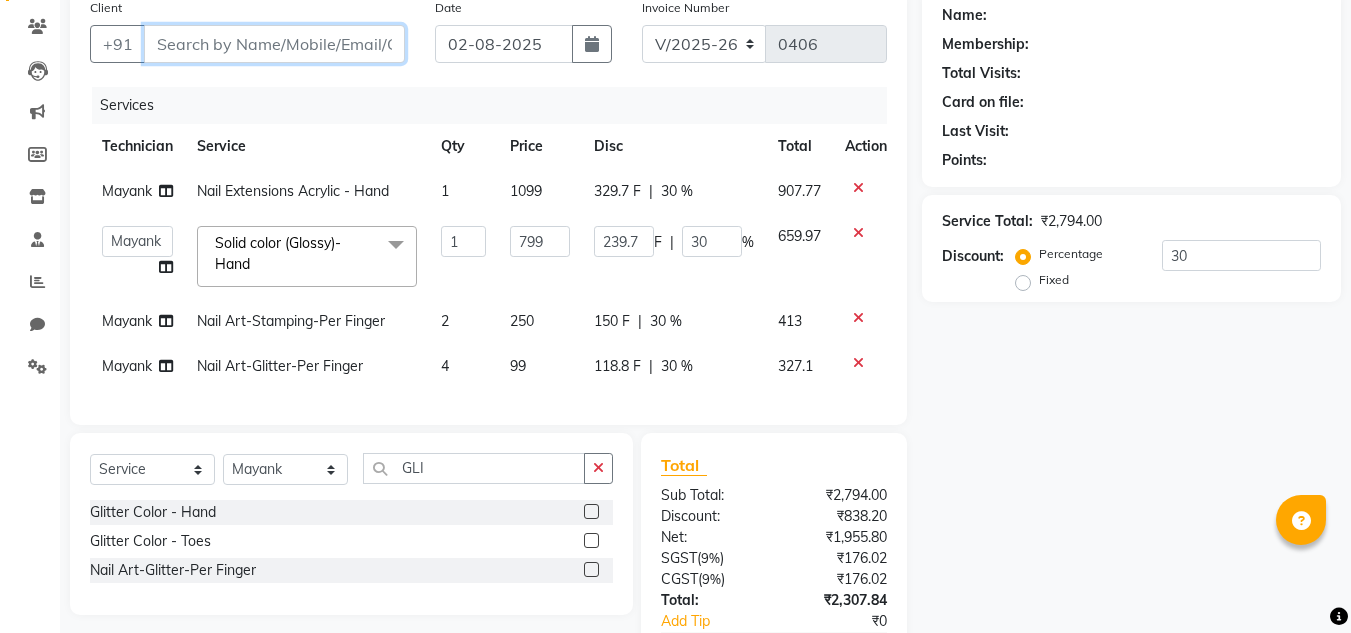 click on "Client" at bounding box center (274, 44) 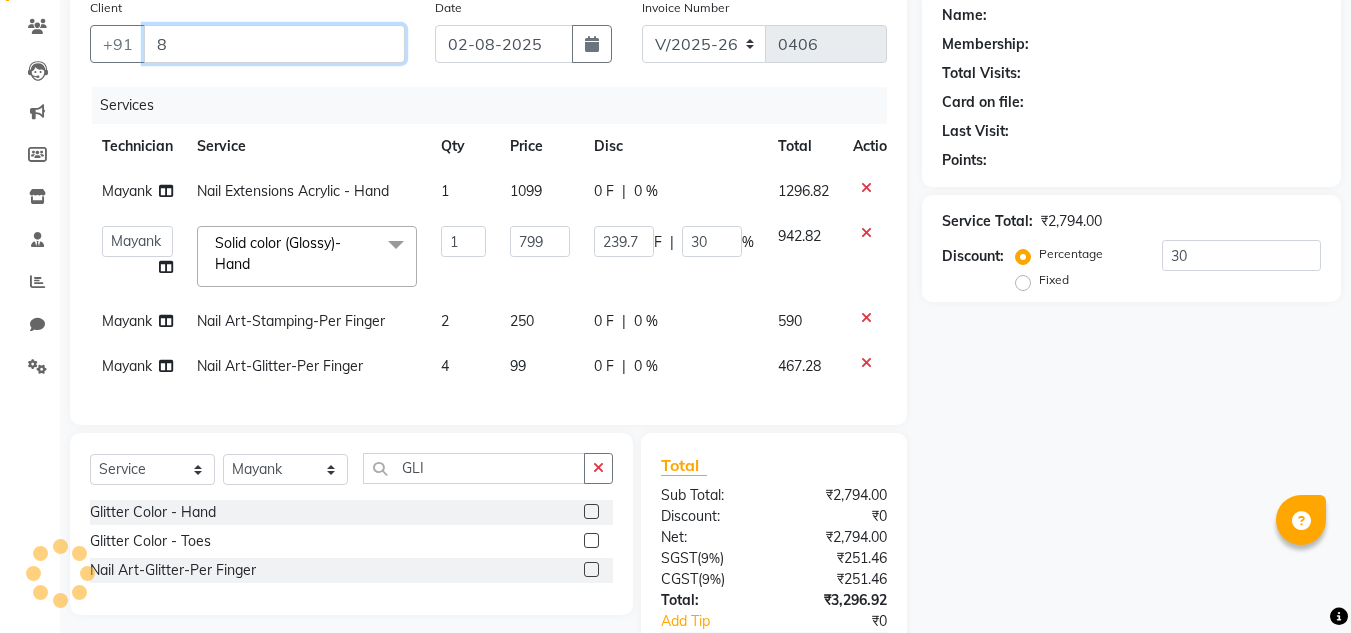 type on "0" 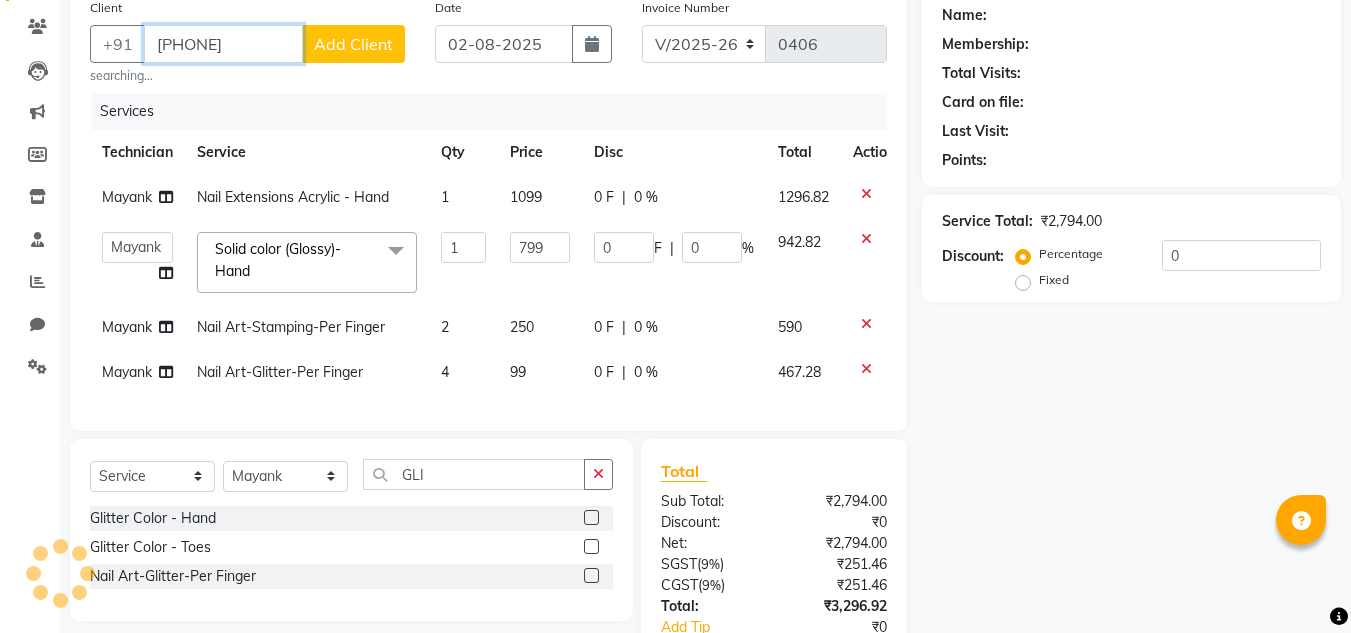 type on "[PHONE]" 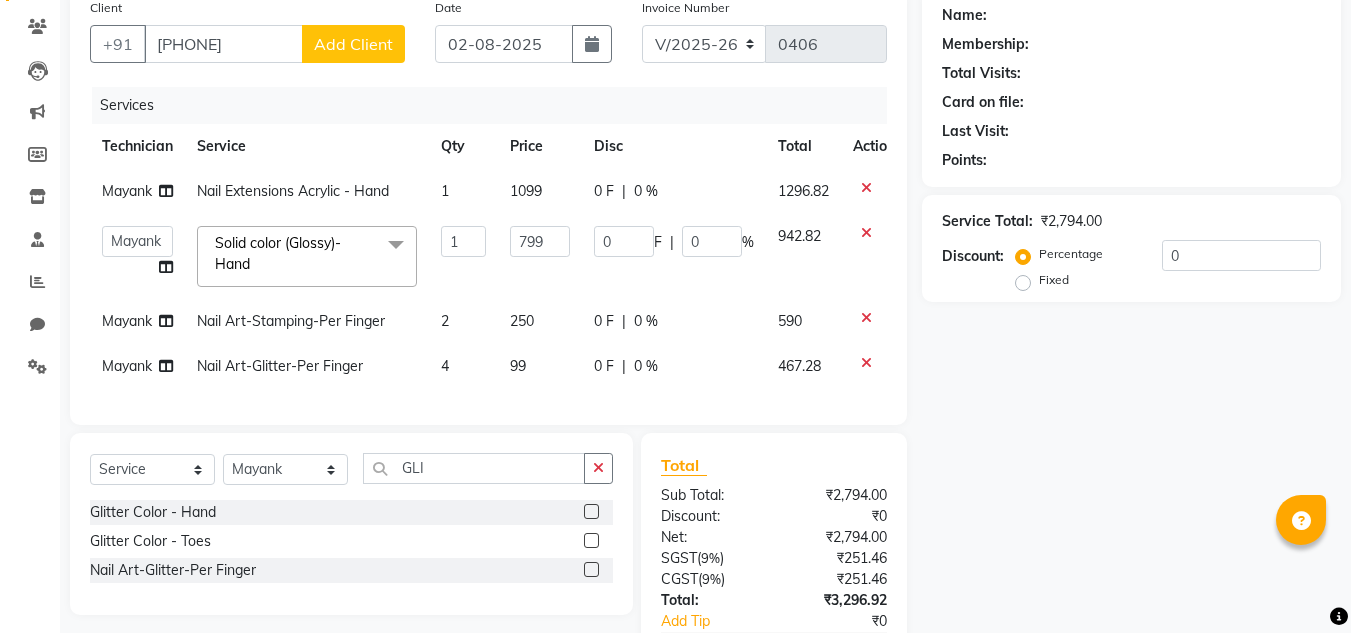 click on "Add Client" 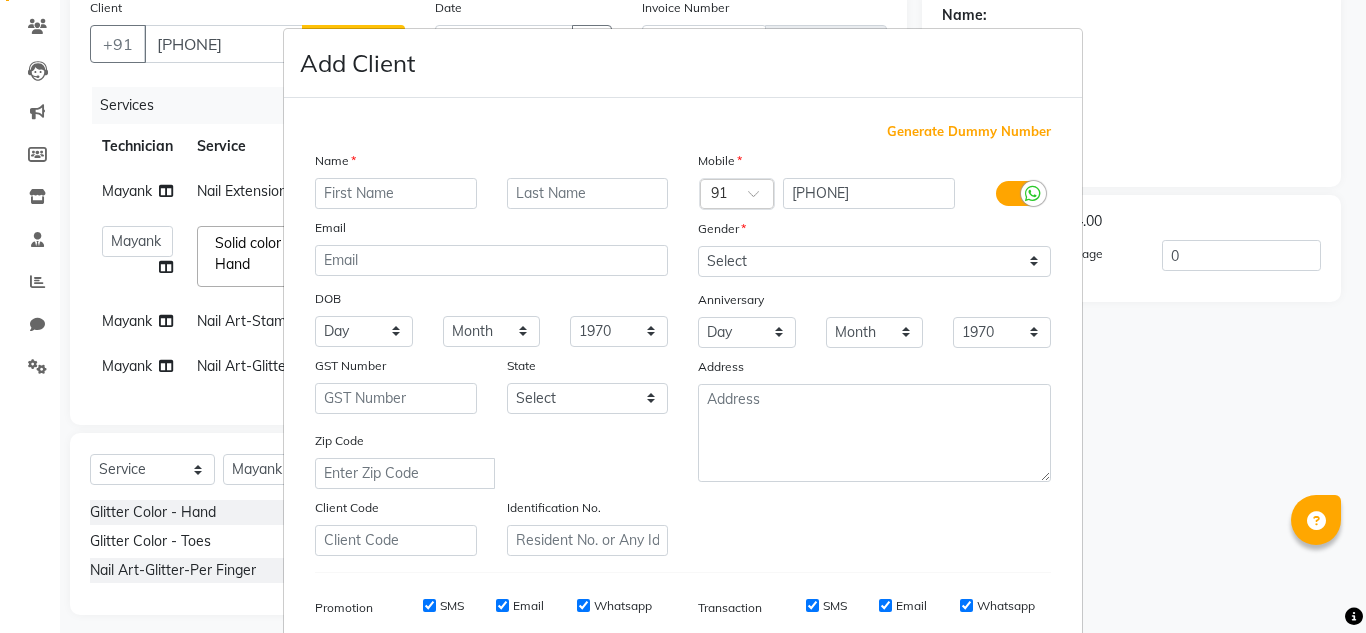 click at bounding box center [396, 193] 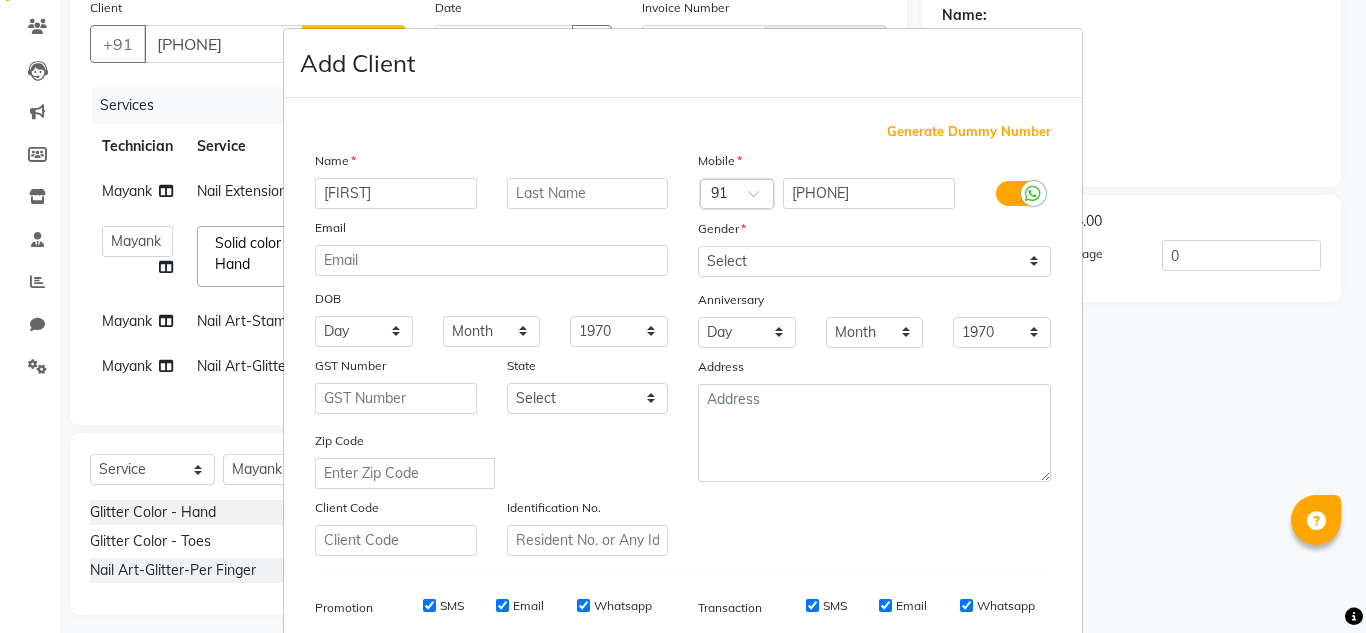 type on "[FIRST]" 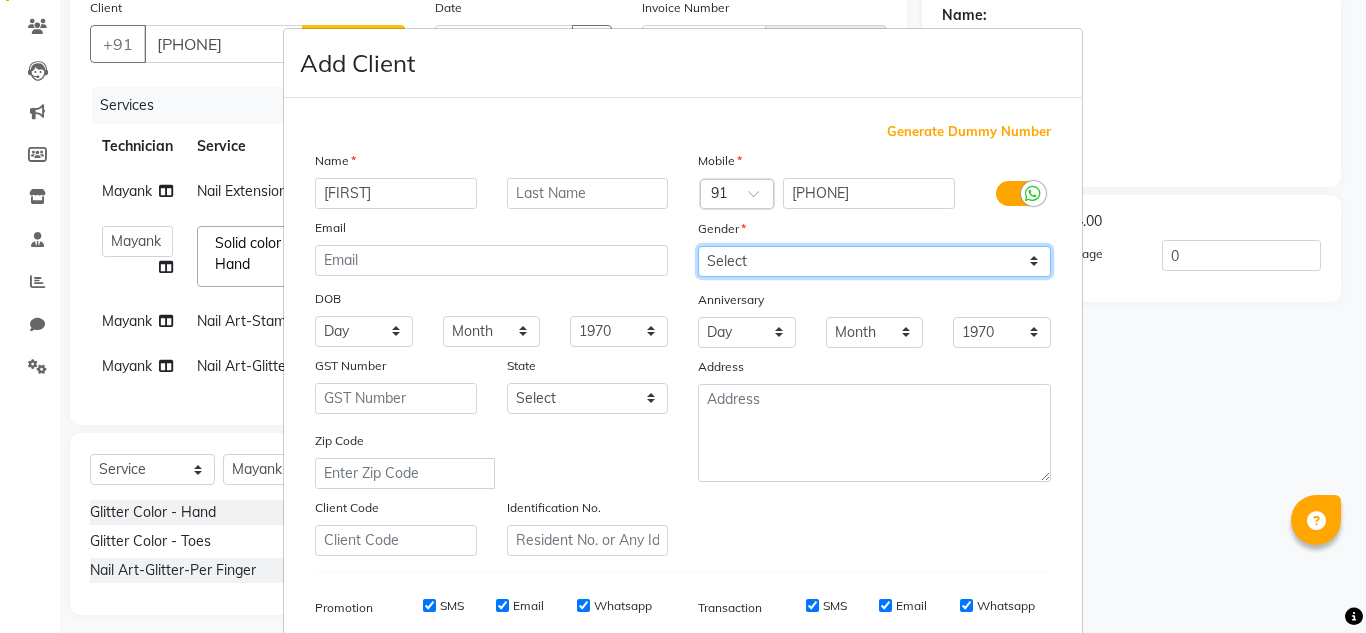 click on "Select Male Female Other Prefer Not To Say" at bounding box center (874, 261) 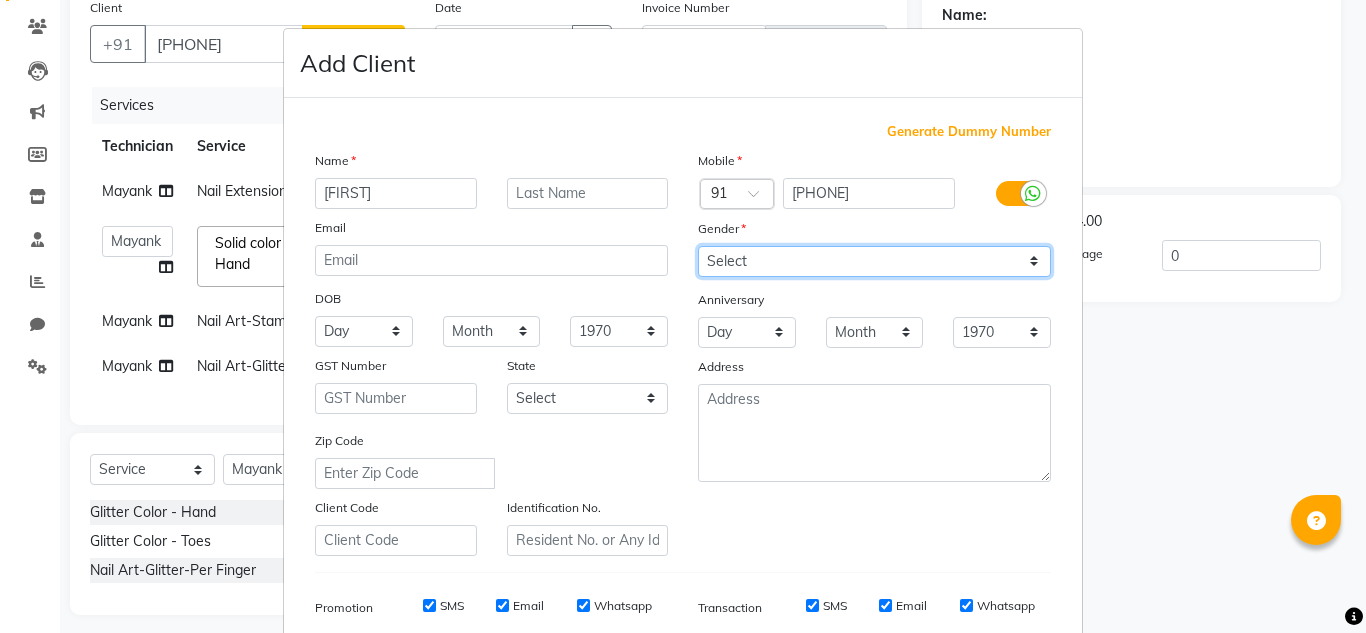 select on "female" 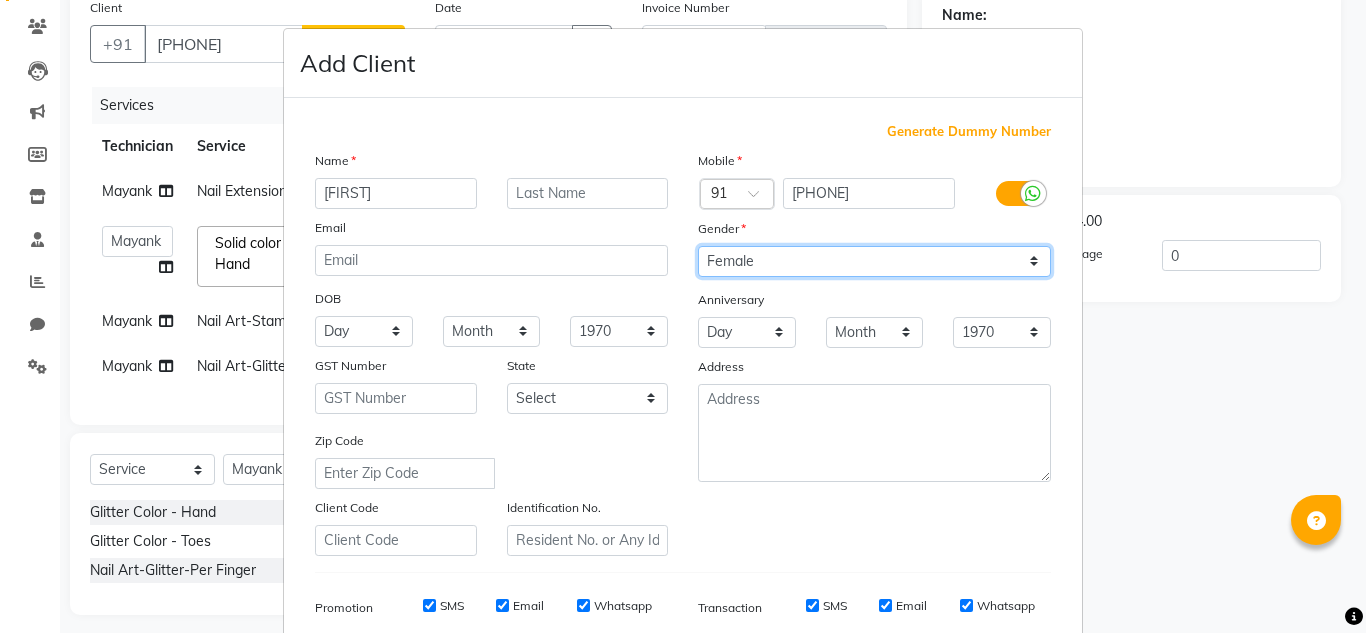 click on "Select Male Female Other Prefer Not To Say" at bounding box center (874, 261) 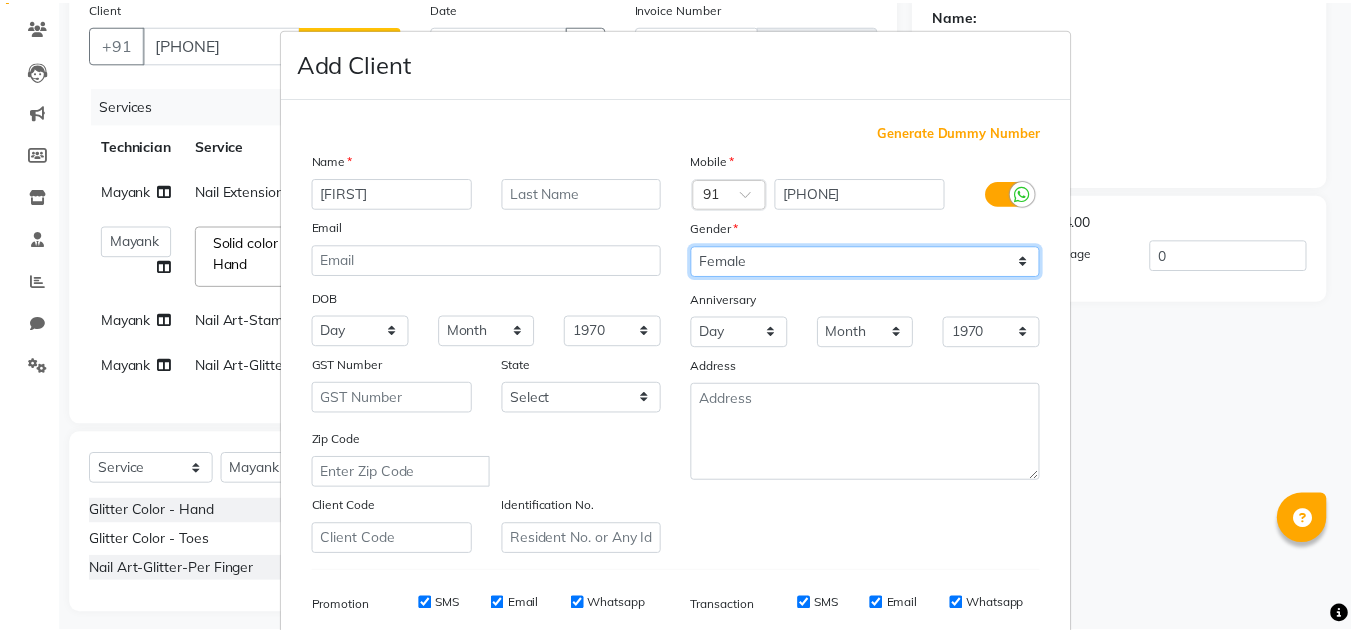 scroll, scrollTop: 290, scrollLeft: 0, axis: vertical 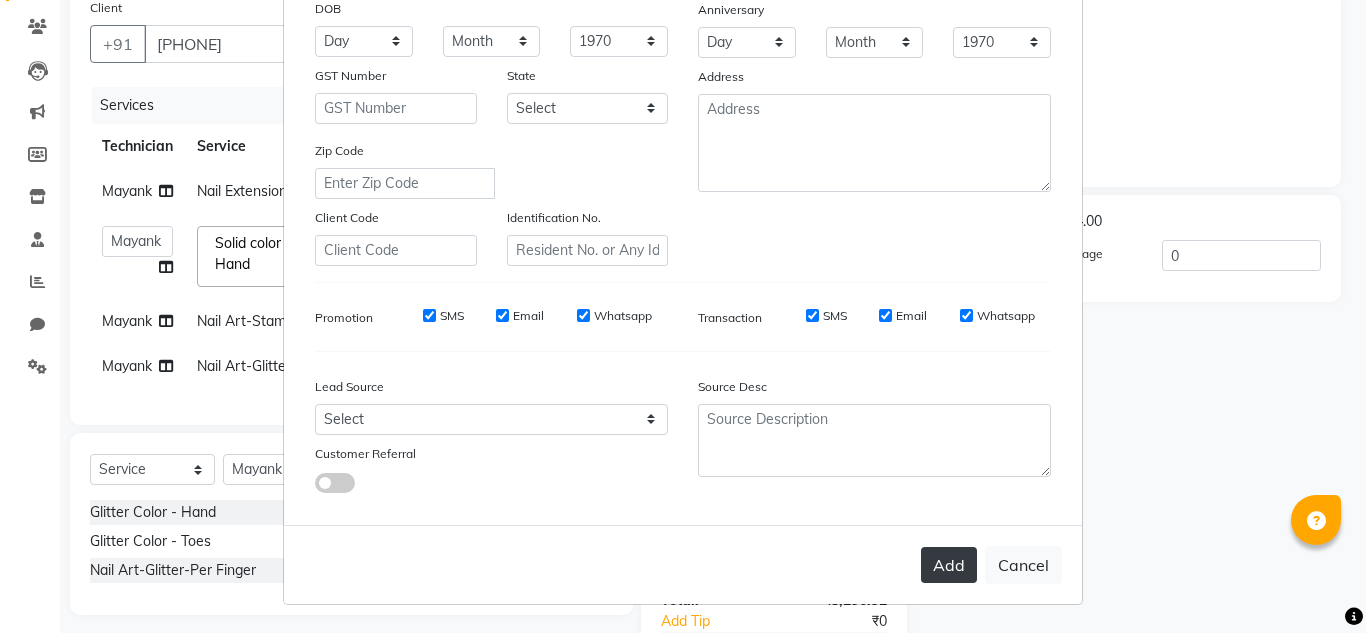 click on "Add" at bounding box center (949, 565) 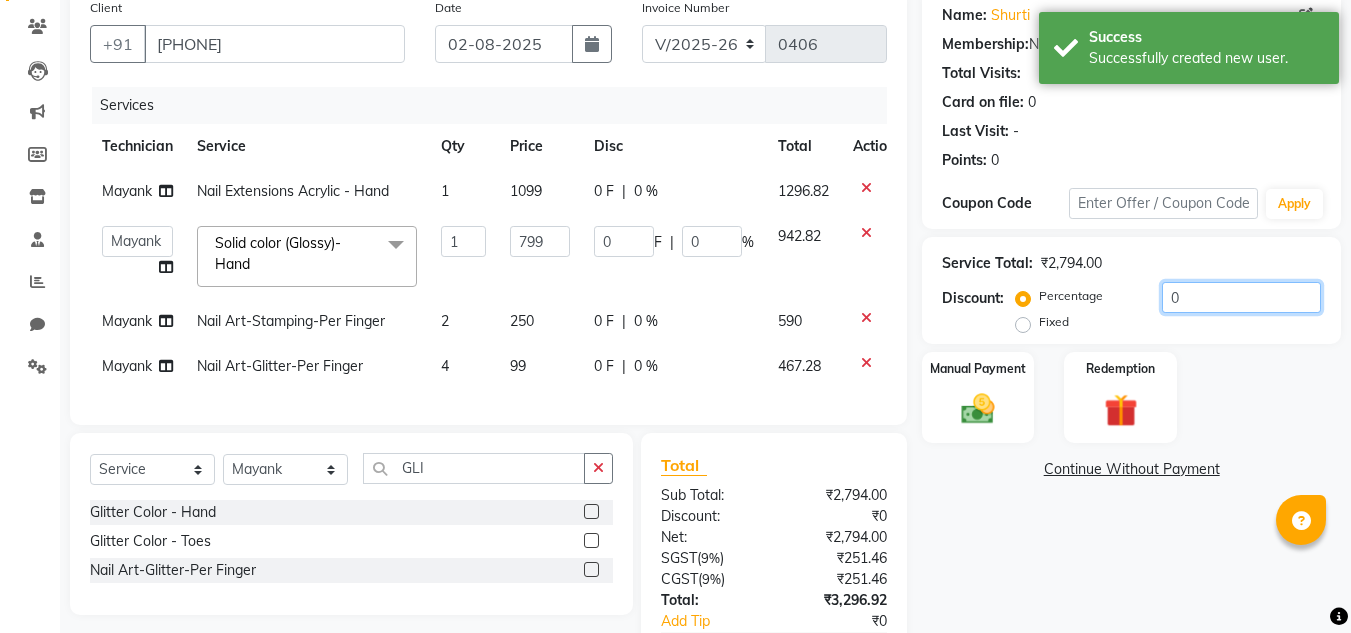 click on "0" 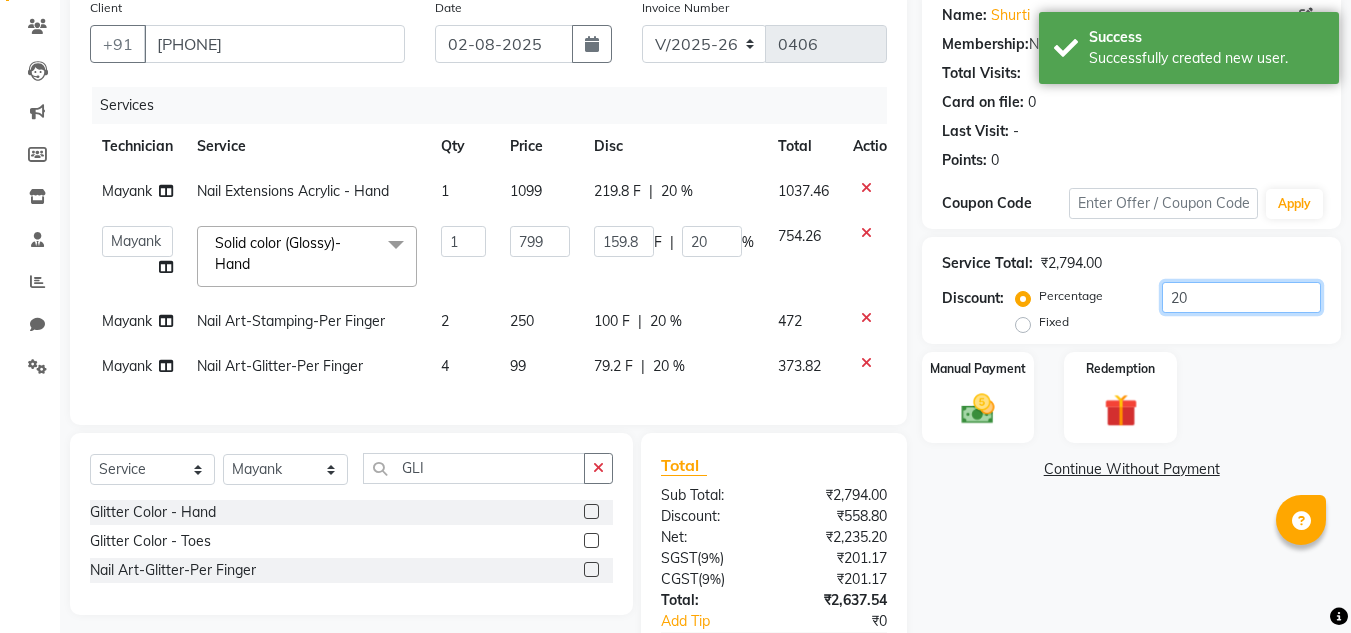 click on "20" 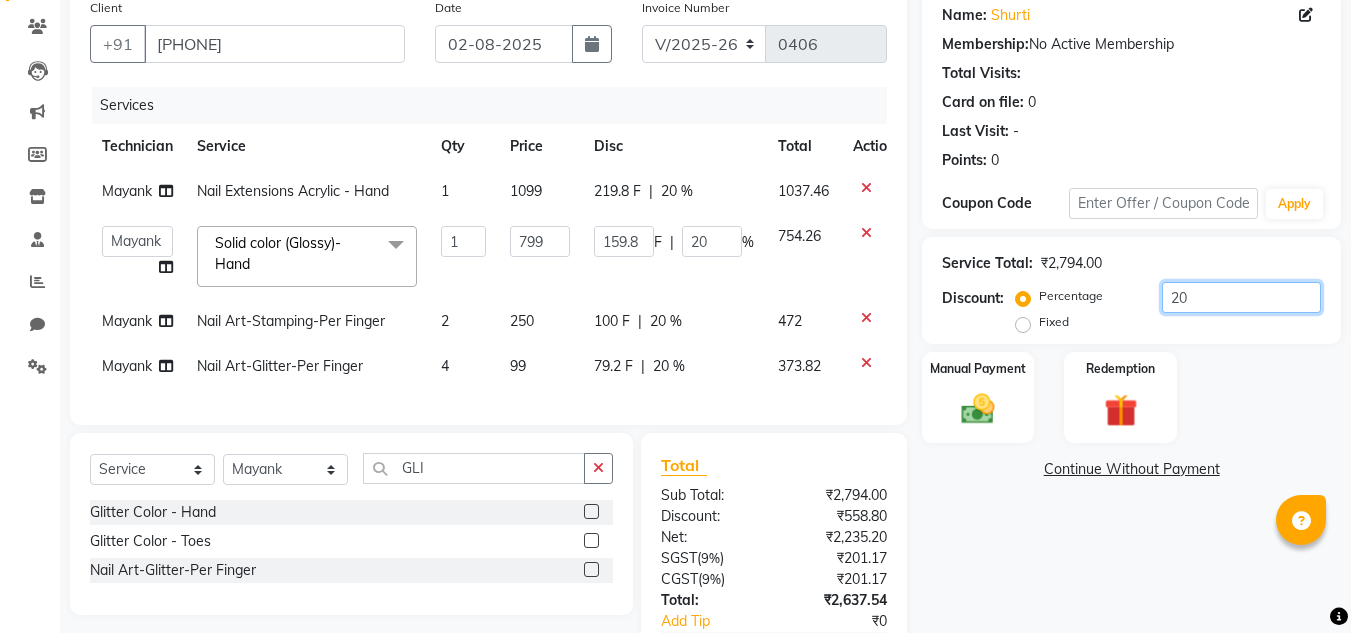 type on "2" 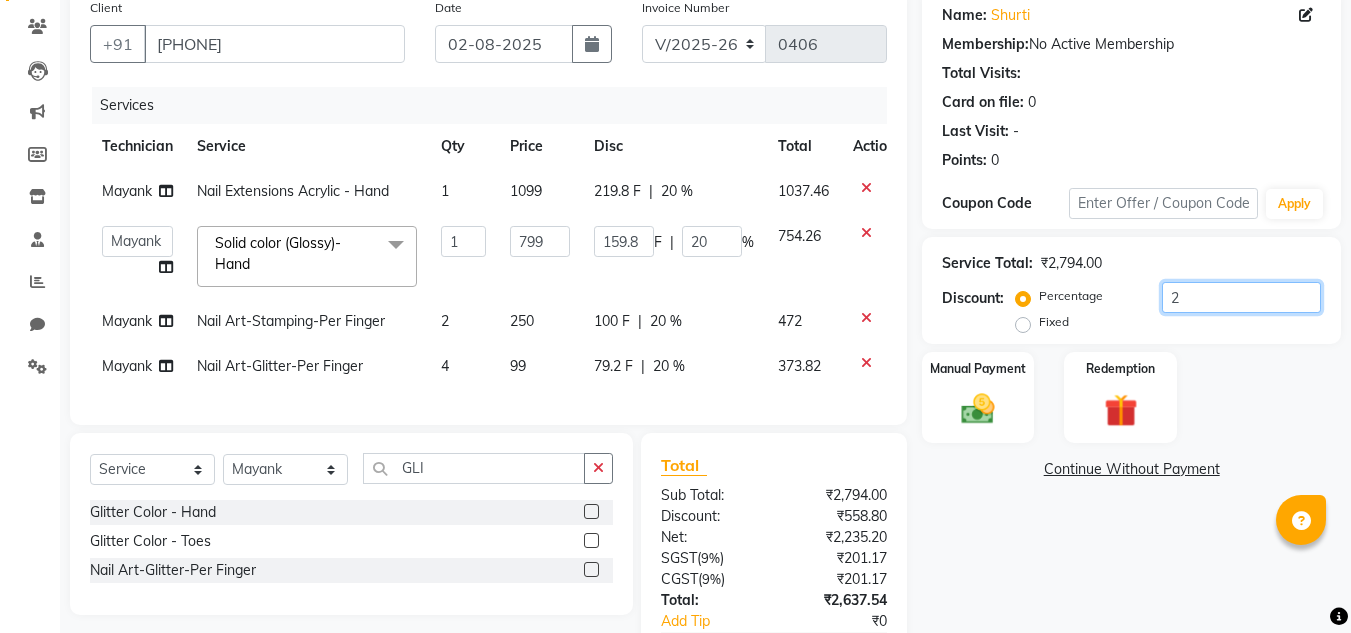 type on "15.98" 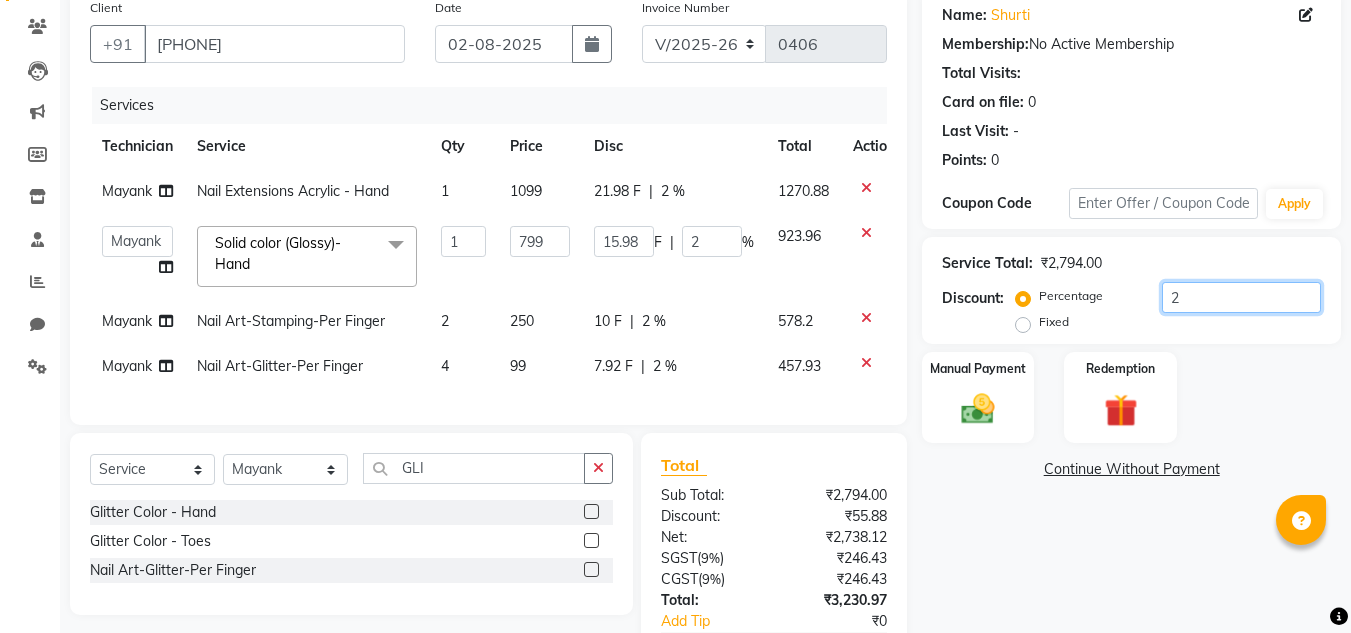 type 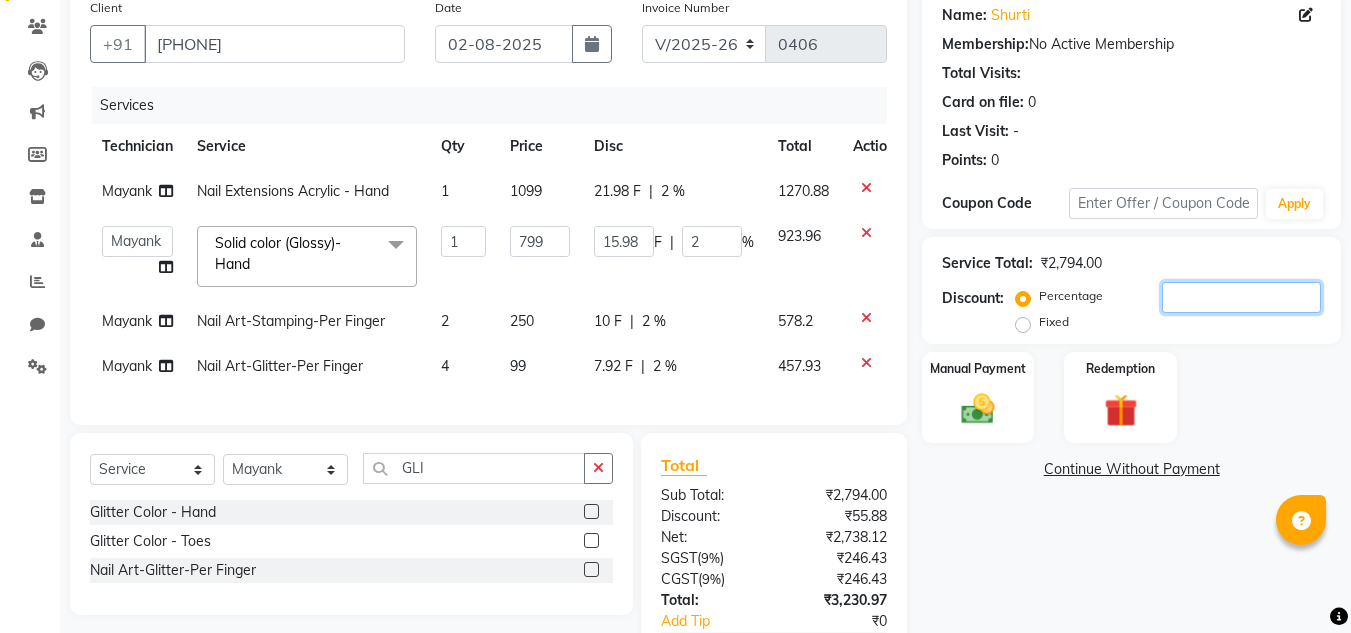 type on "0" 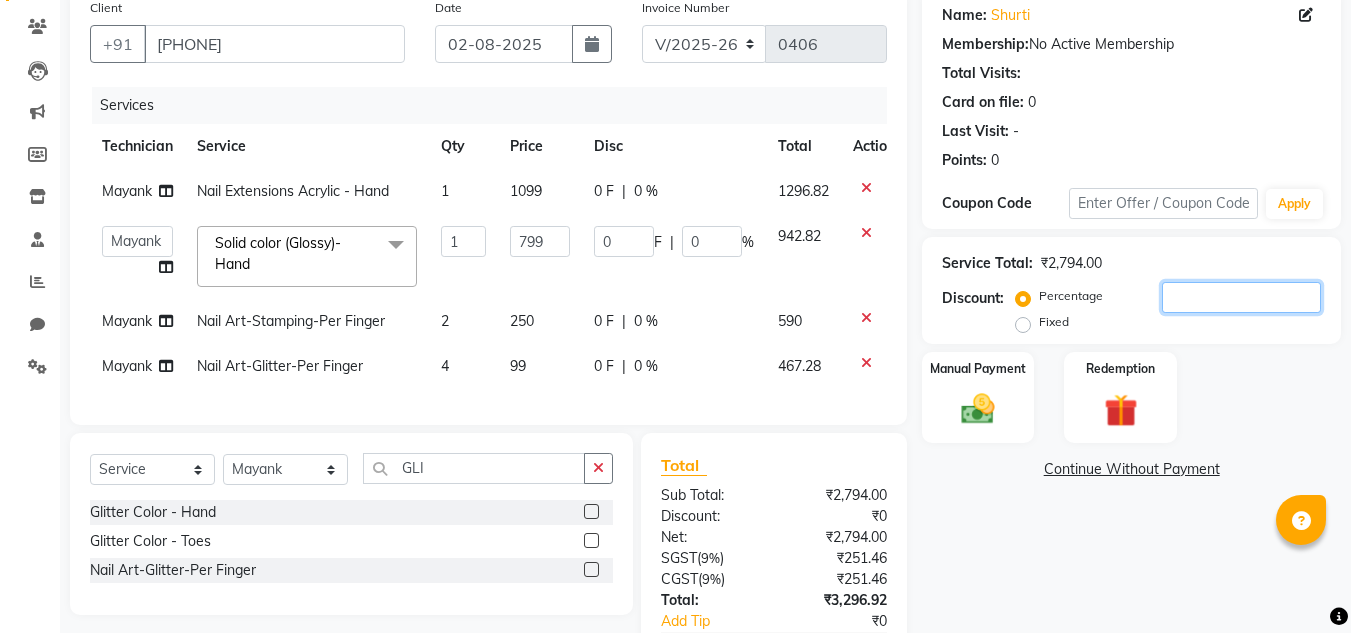type on "3" 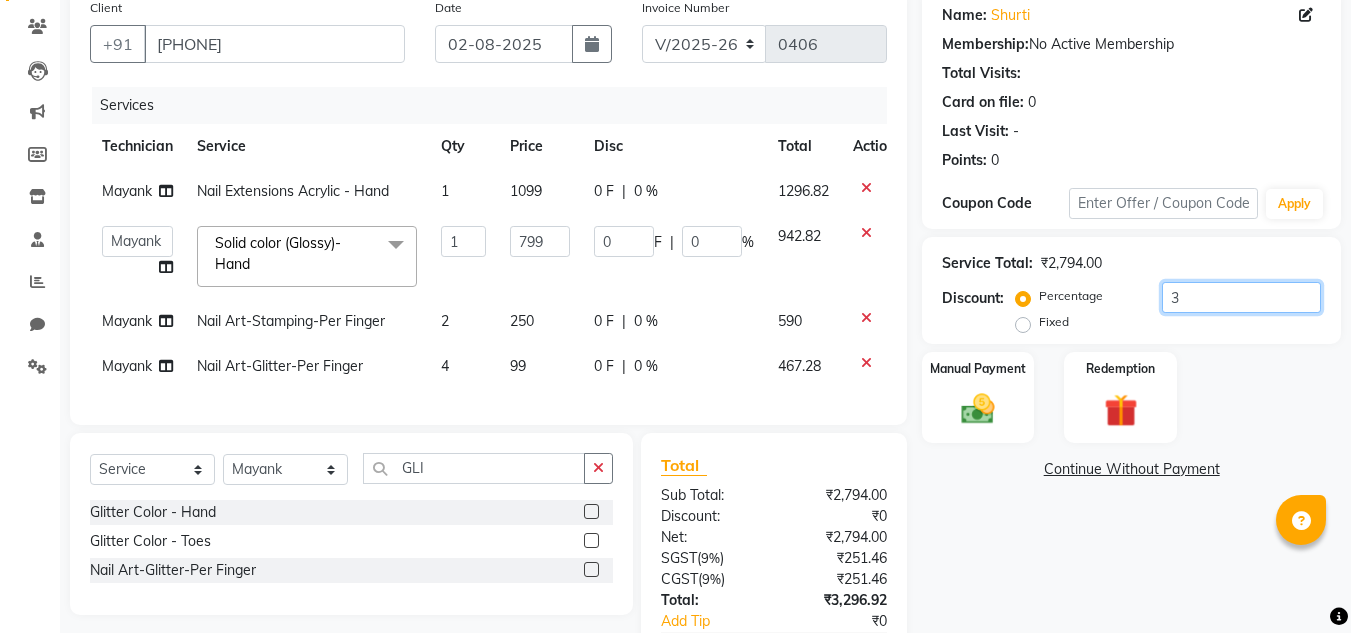 type on "23.97" 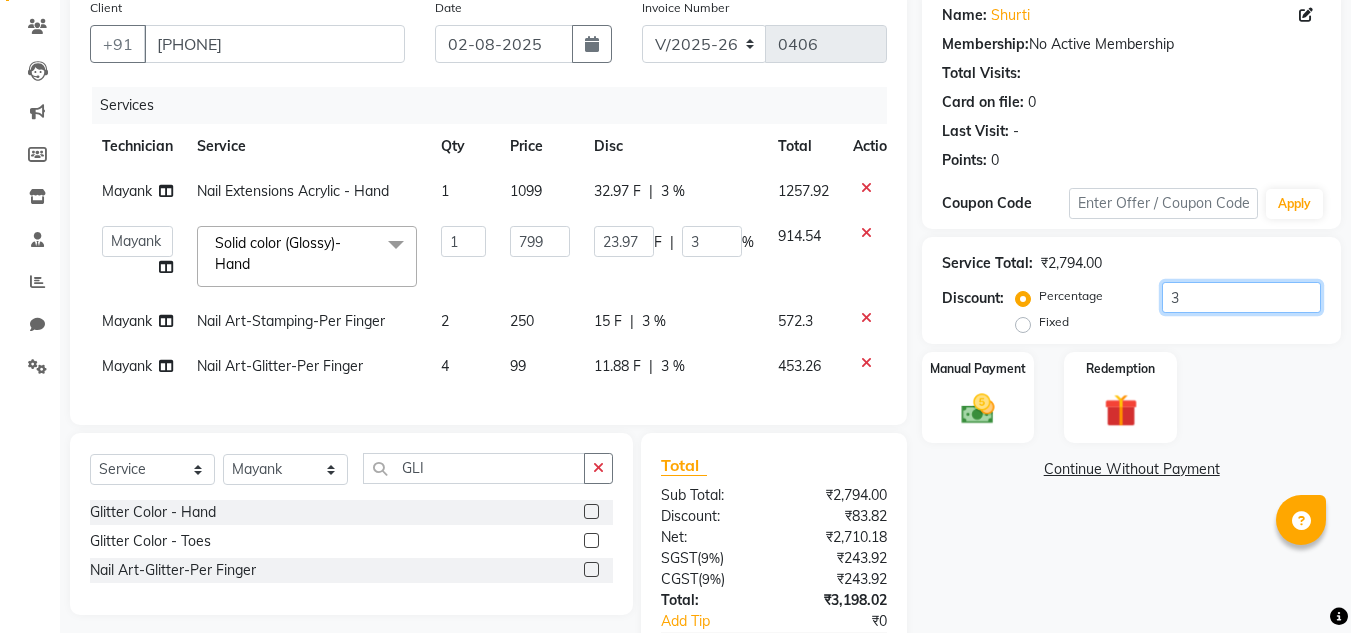type on "30" 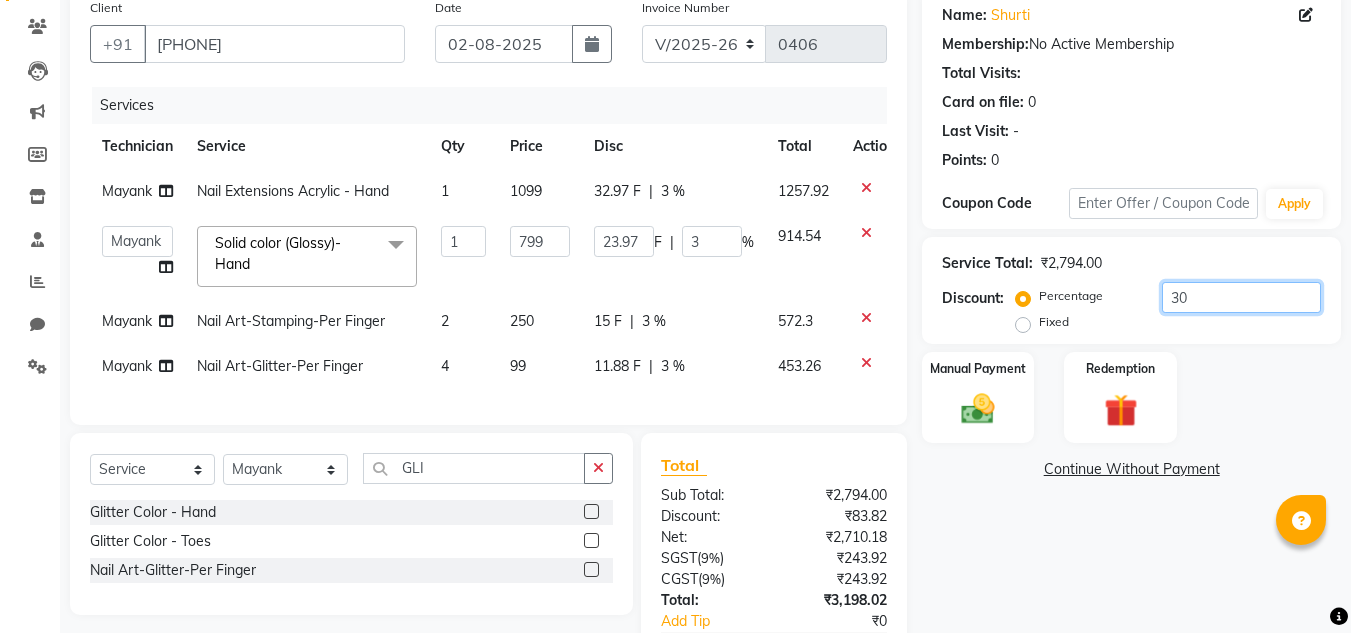 type on "239.7" 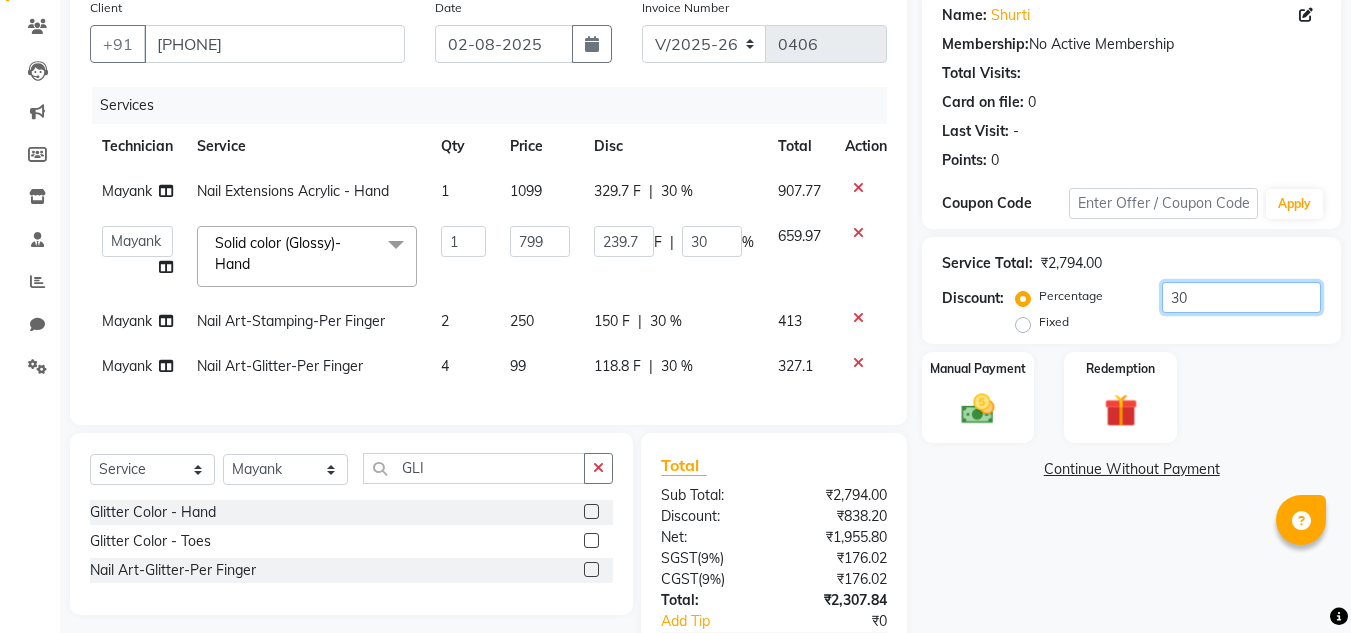 type on "30.1" 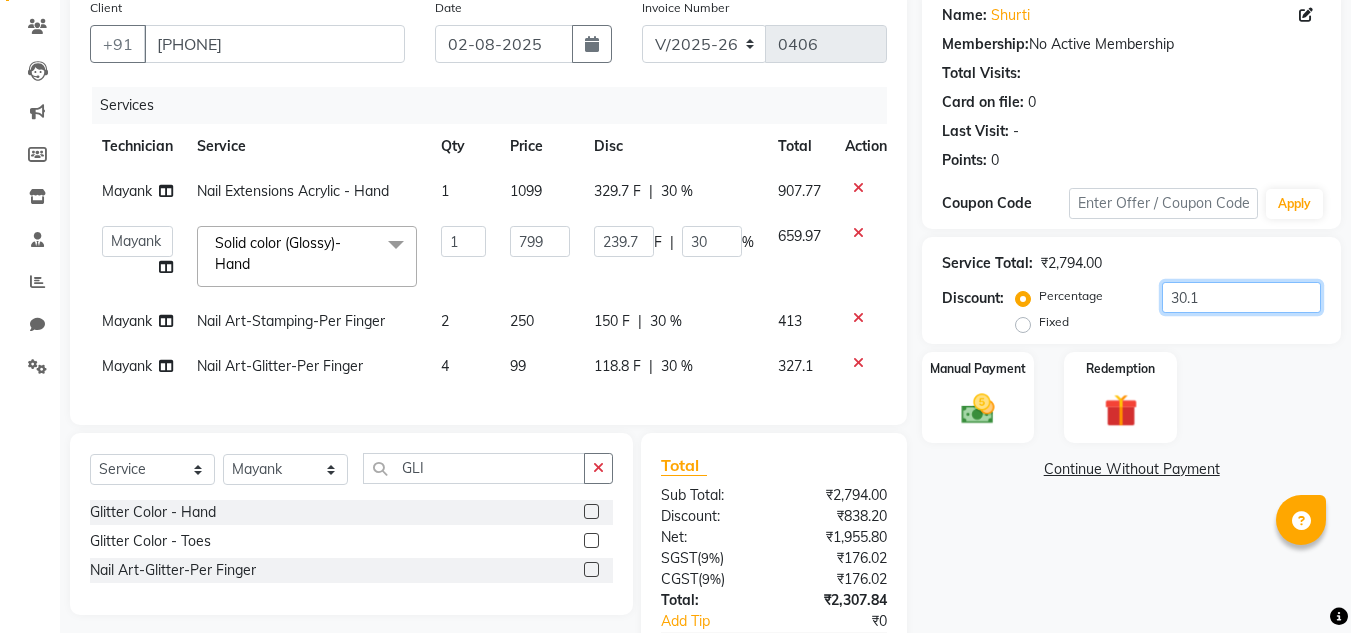 type on "240.5" 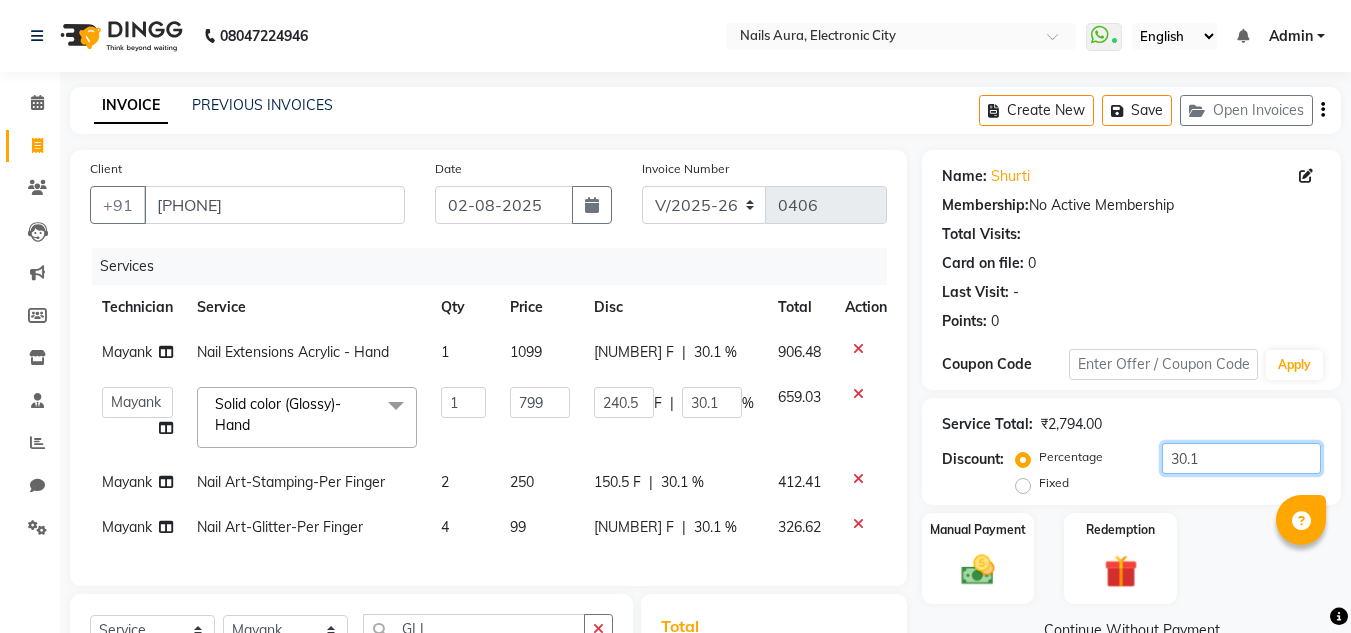 scroll, scrollTop: 321, scrollLeft: 0, axis: vertical 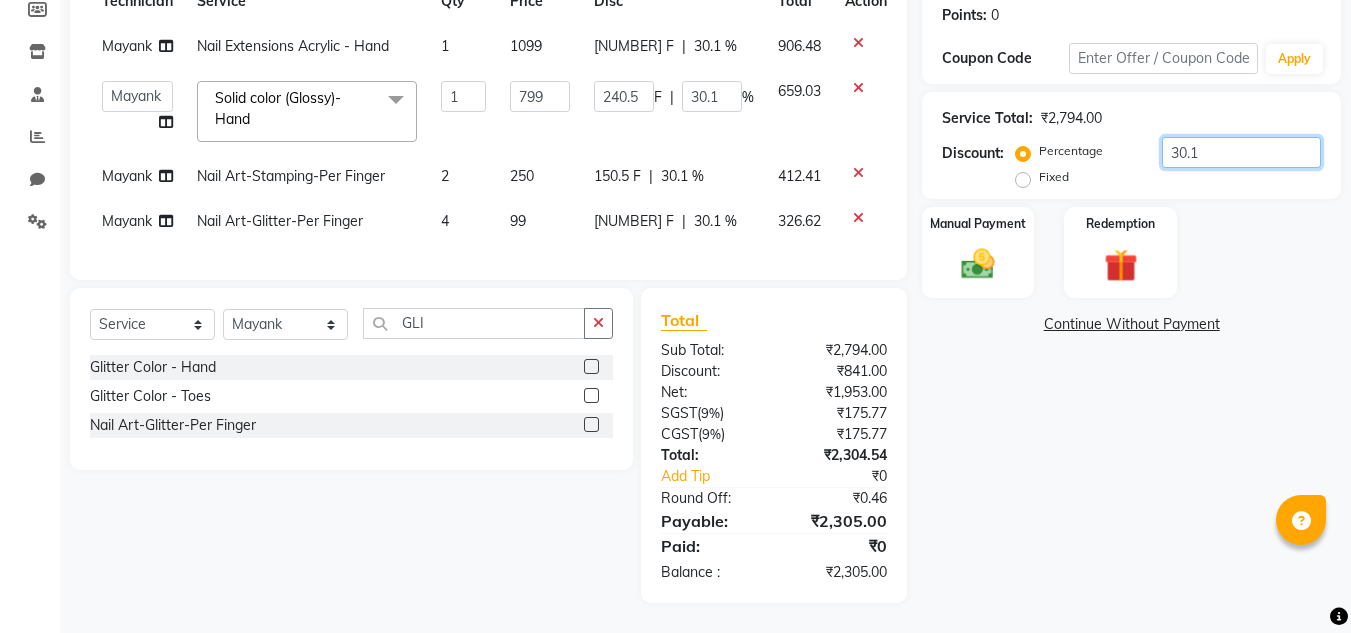 click on "30.1" 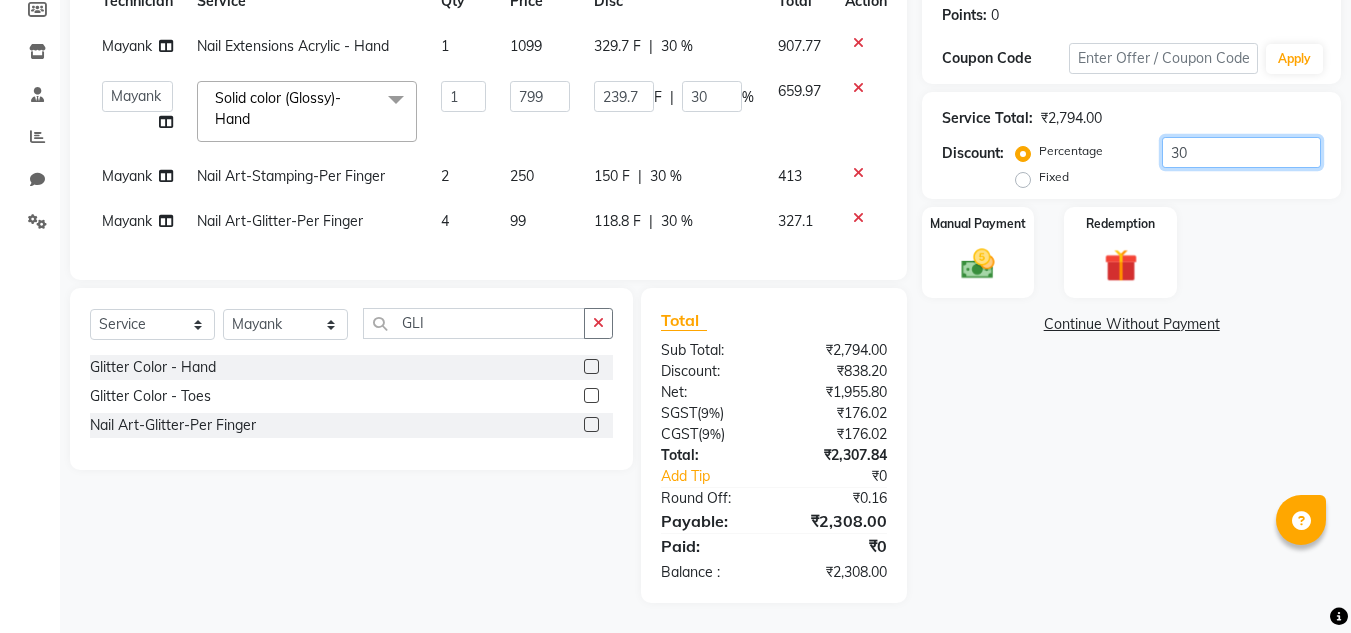 type on "30.3" 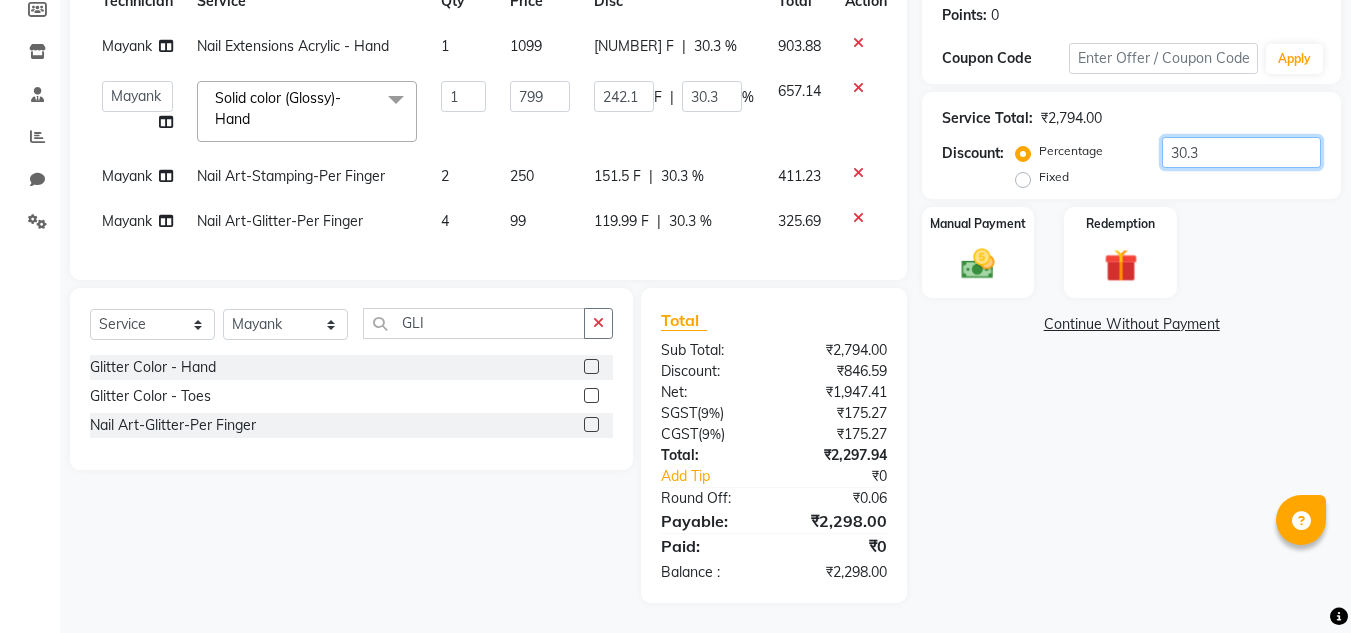 type on "30" 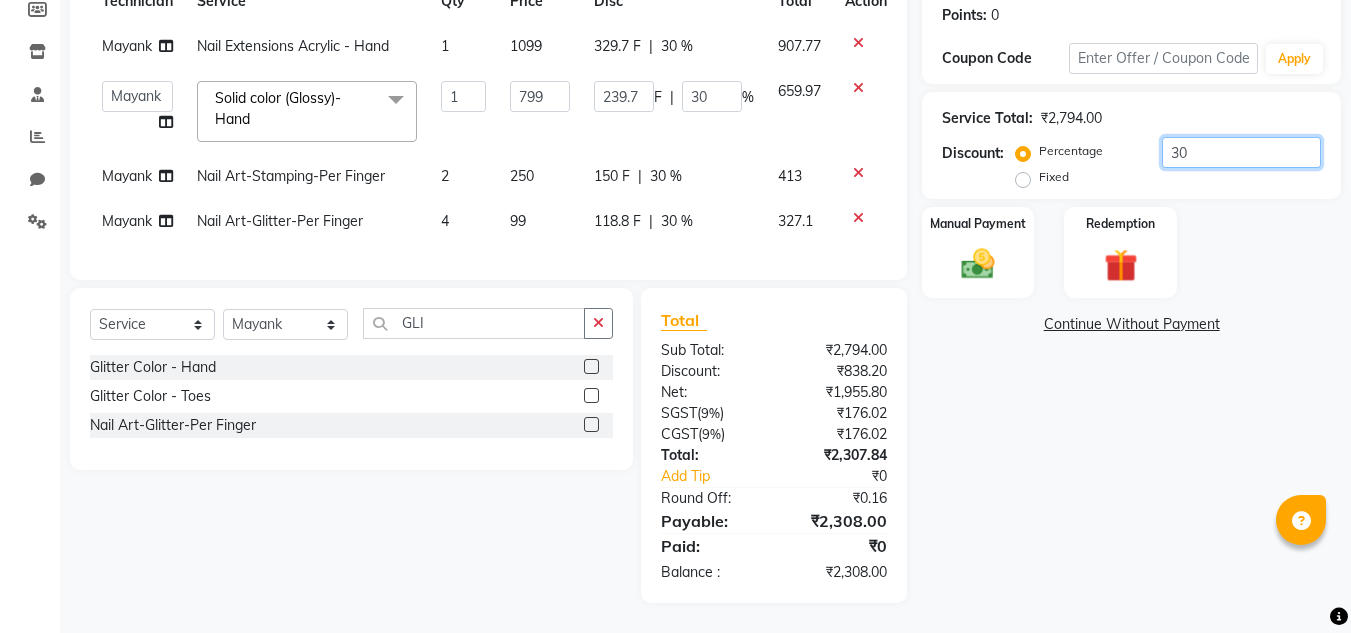 type on "30.2" 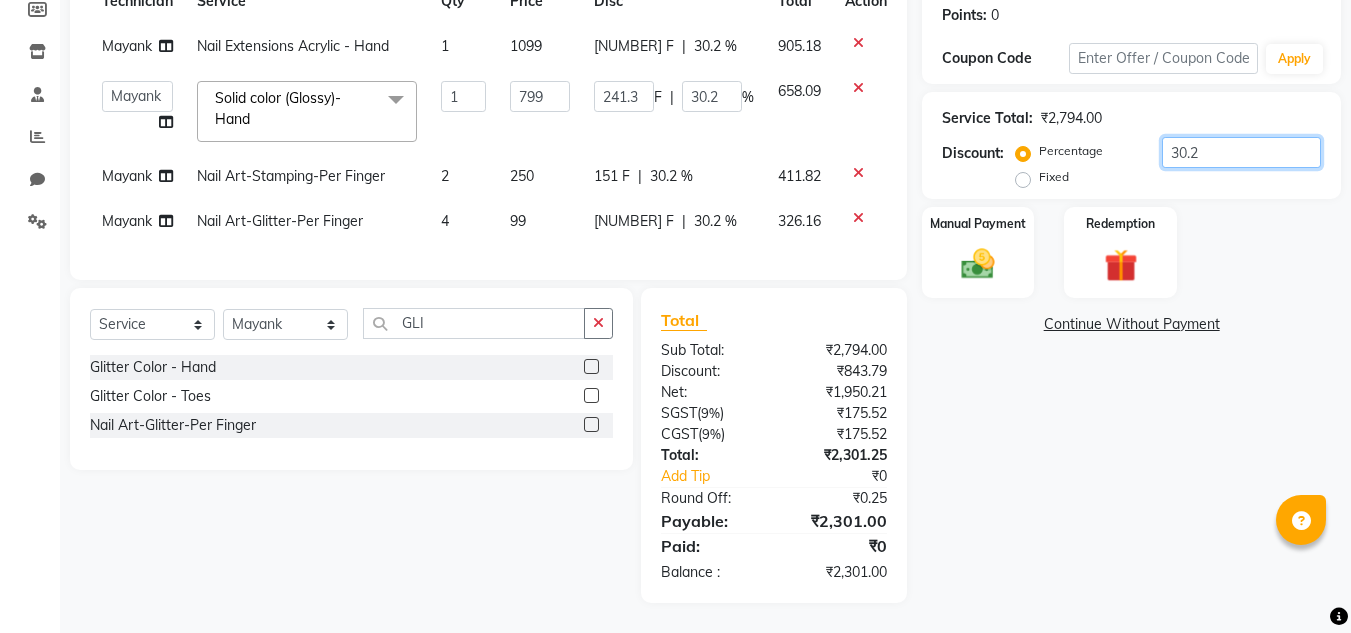 type on "30" 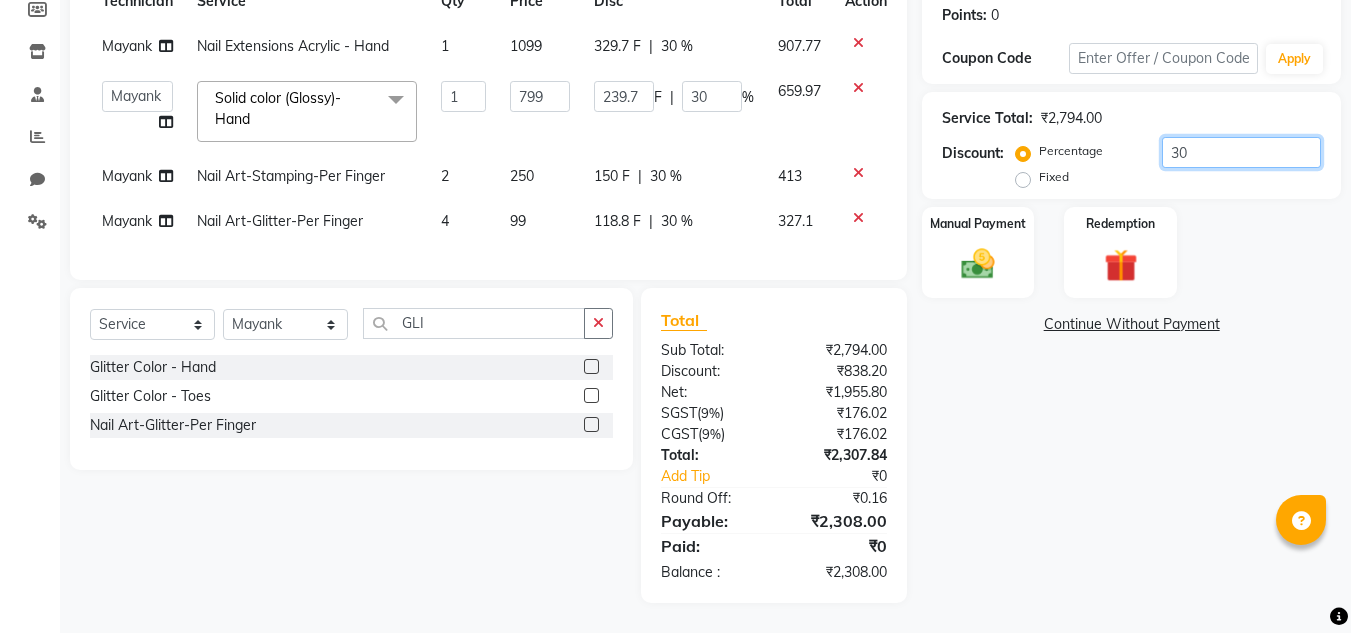 type on "30.2" 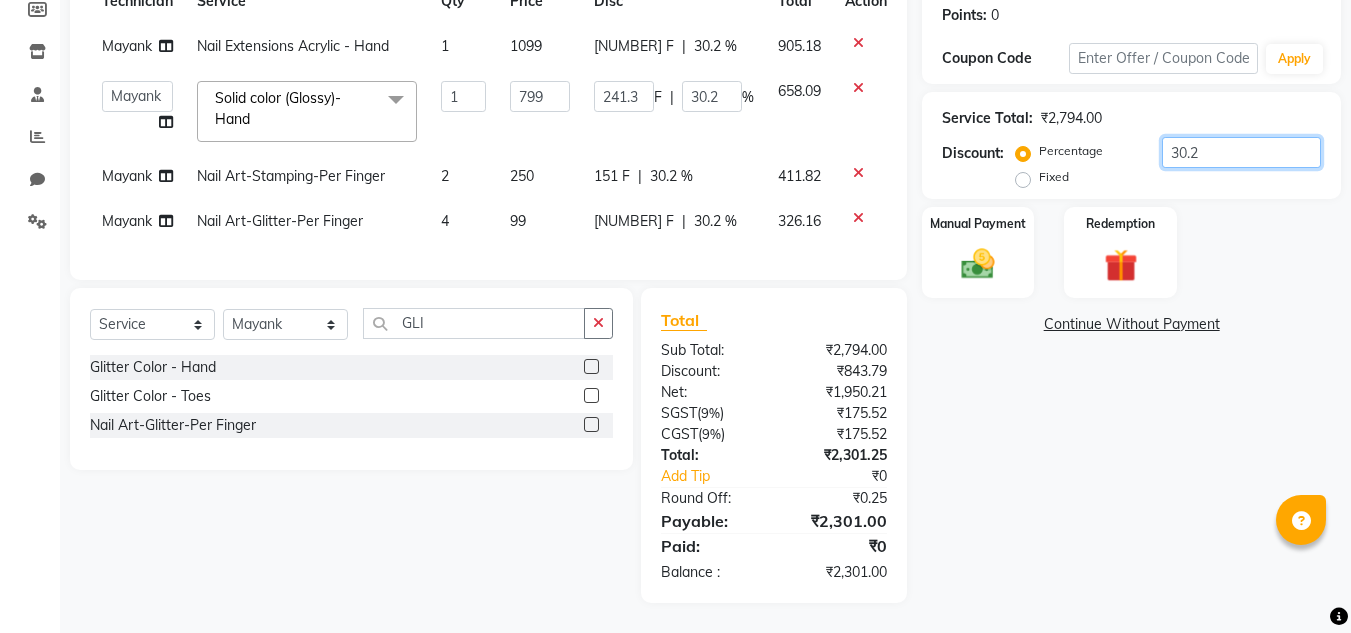 type on "30" 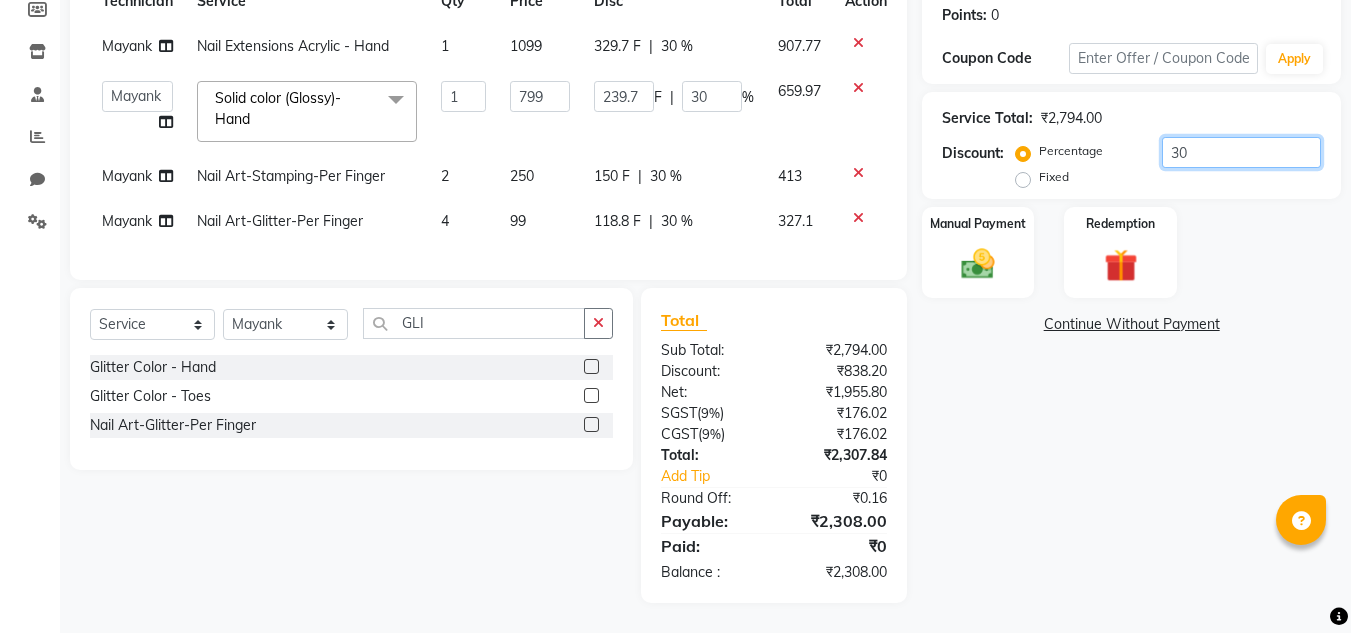 type on "30.3" 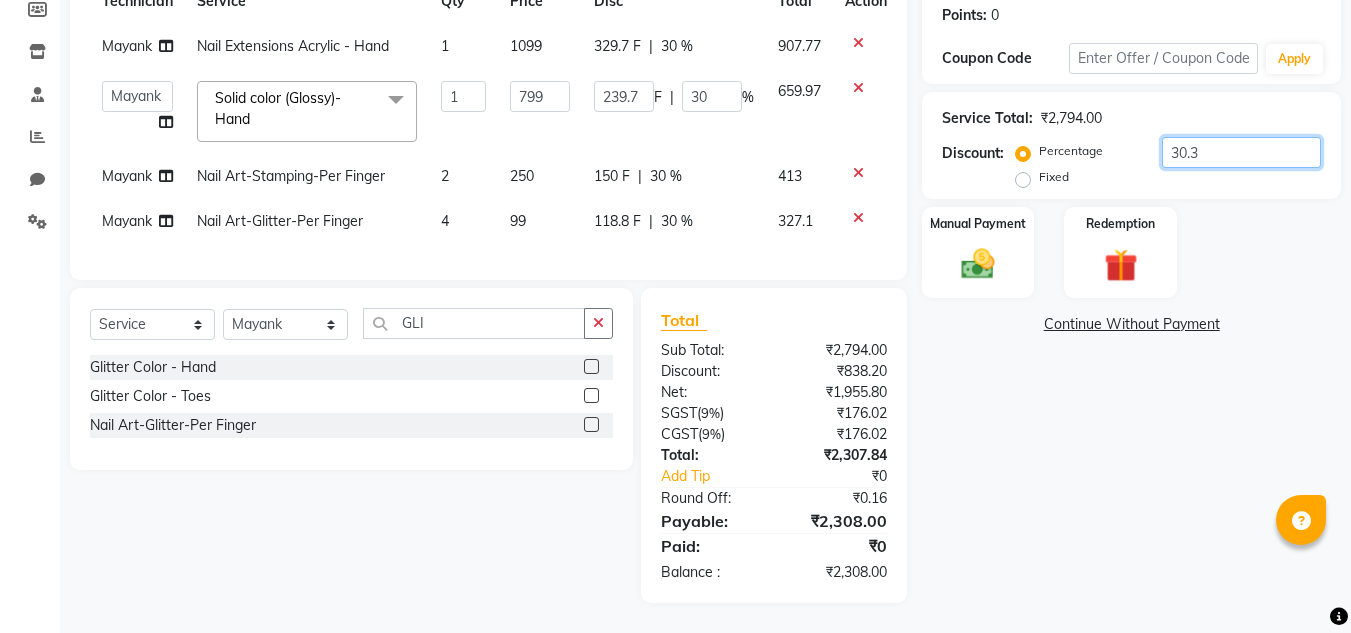 type on "242.1" 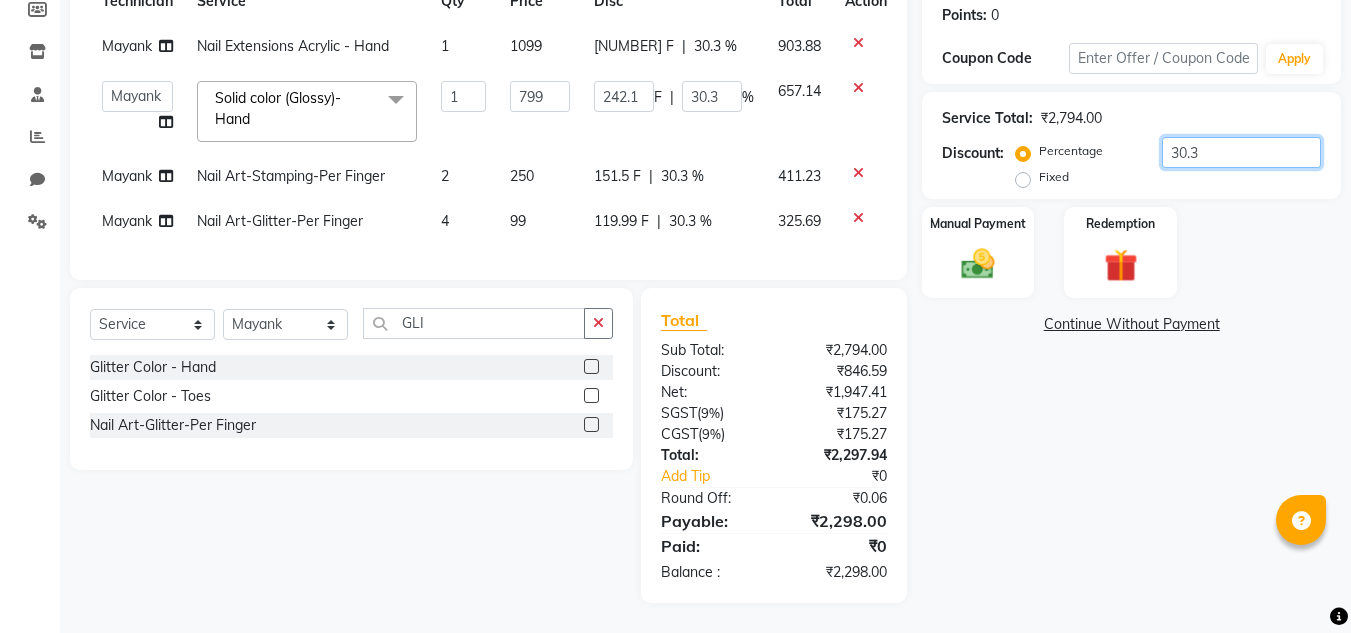 type on "30" 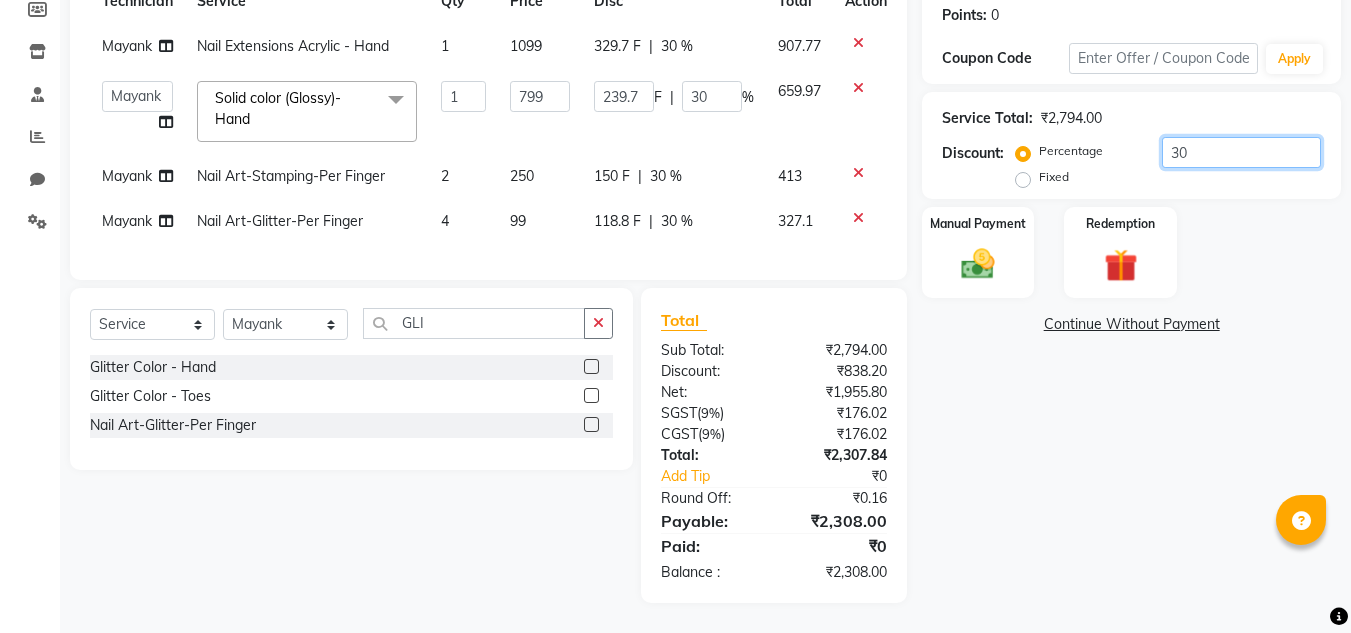 type on "30.2" 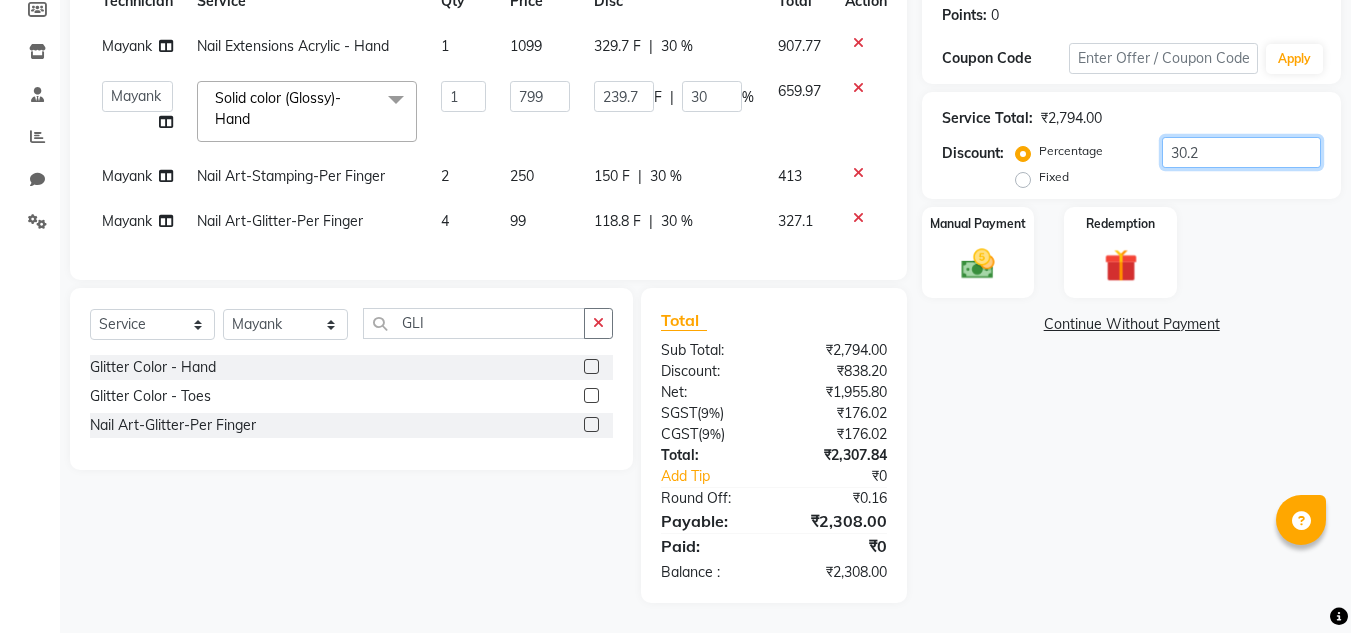type on "241.3" 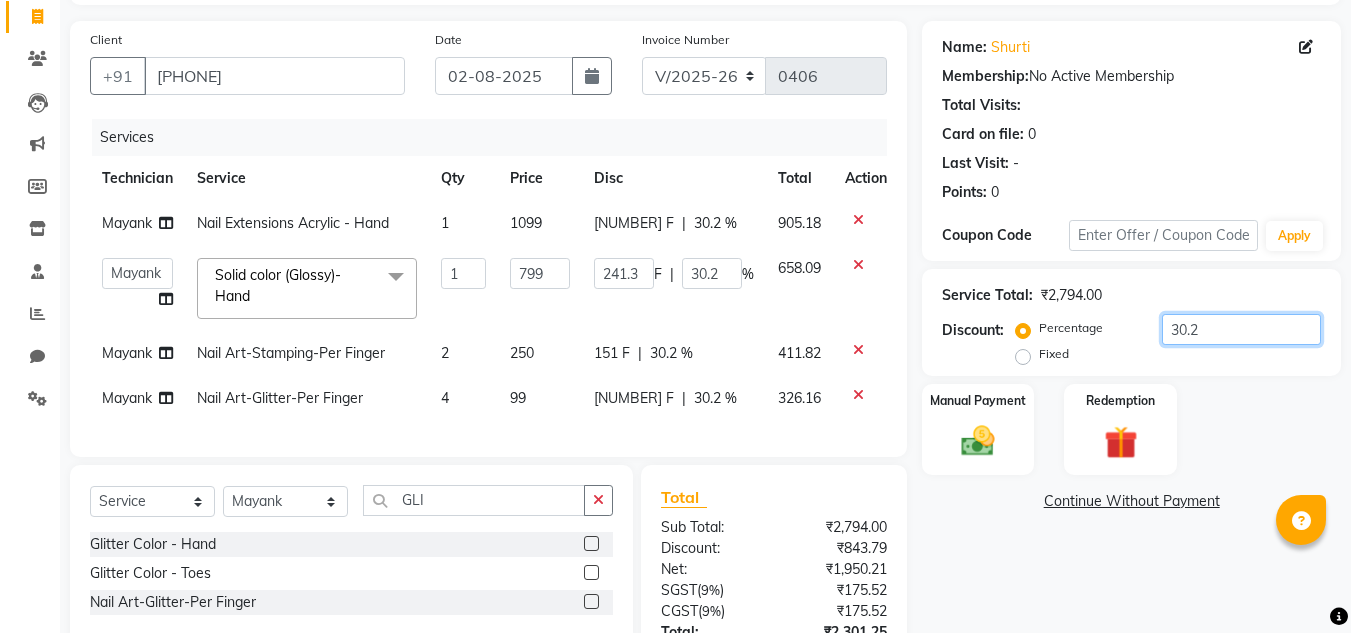 scroll, scrollTop: 321, scrollLeft: 0, axis: vertical 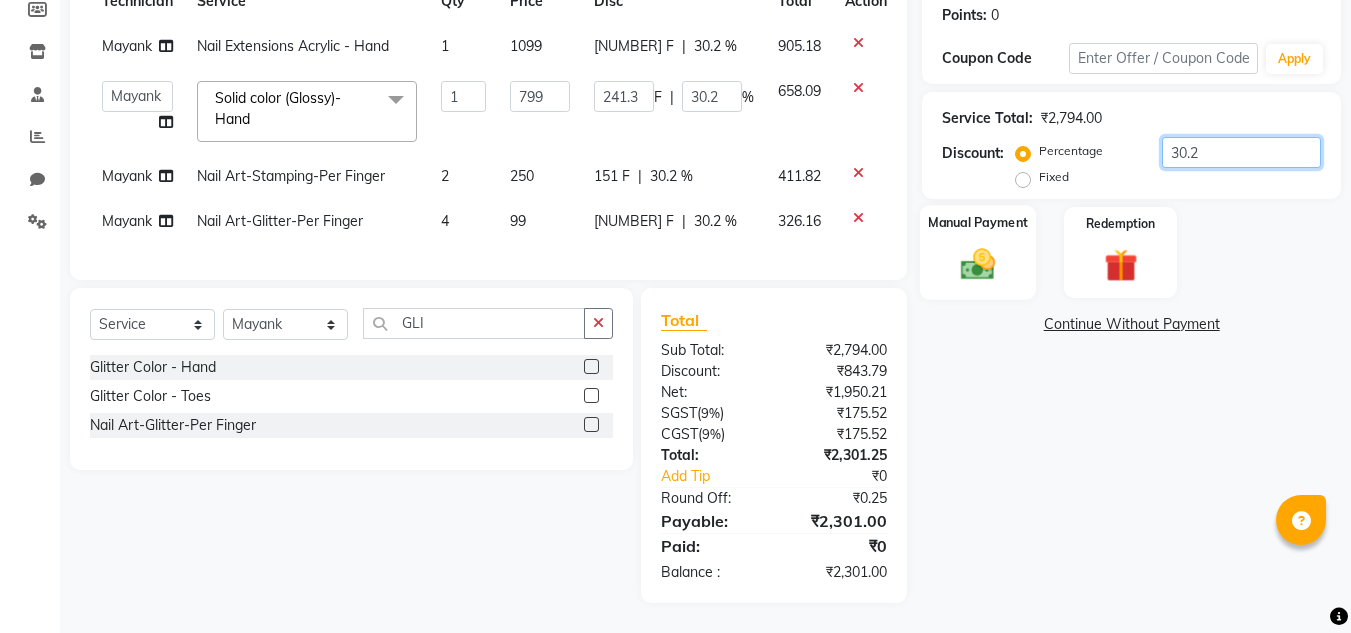 type on "30.2" 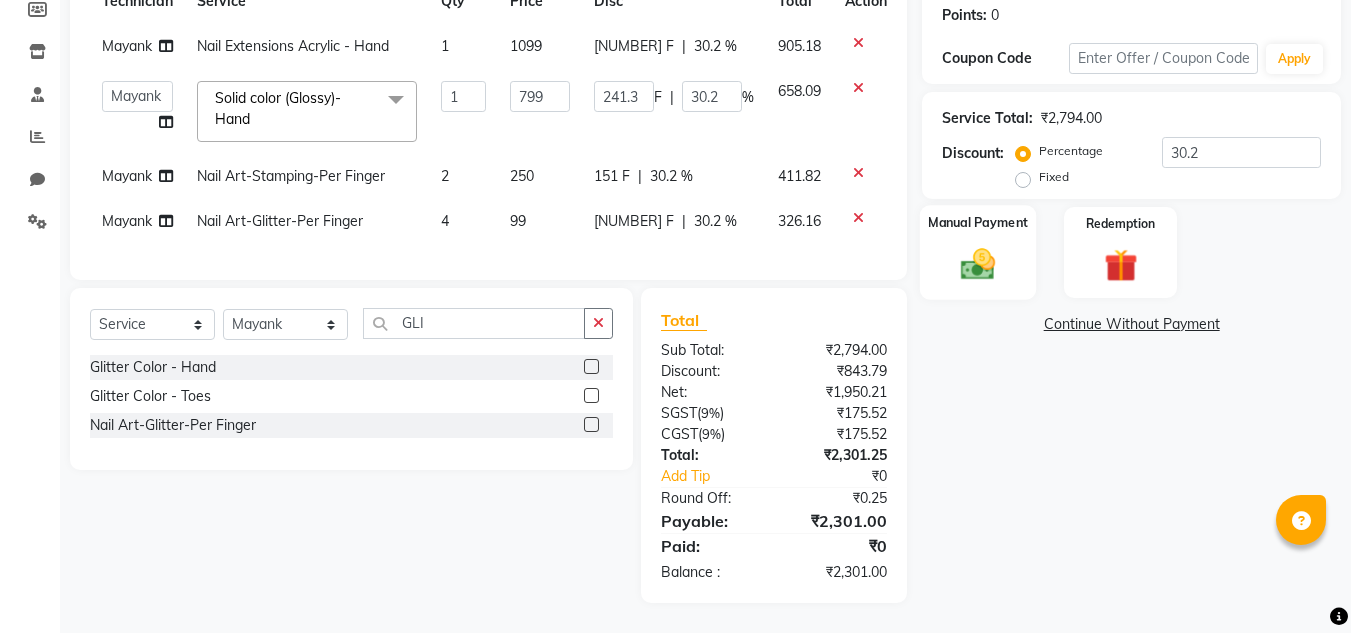 click on "Manual Payment" 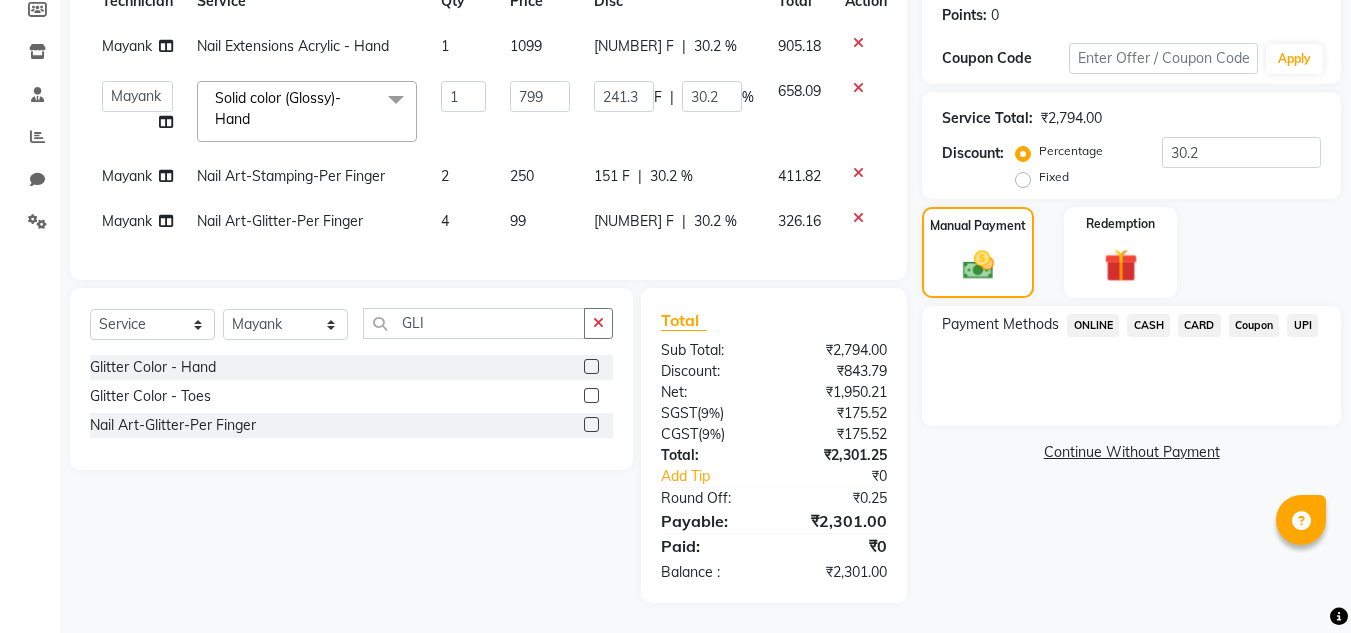 click on "CASH" 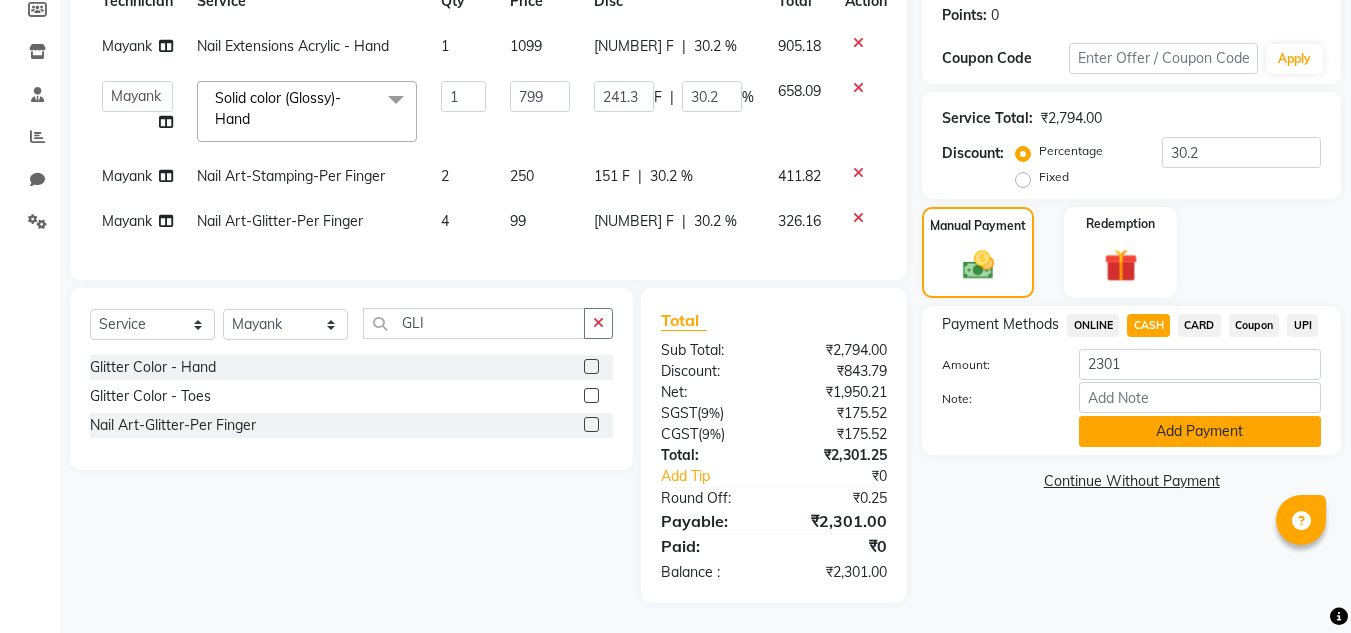 click on "Add Payment" 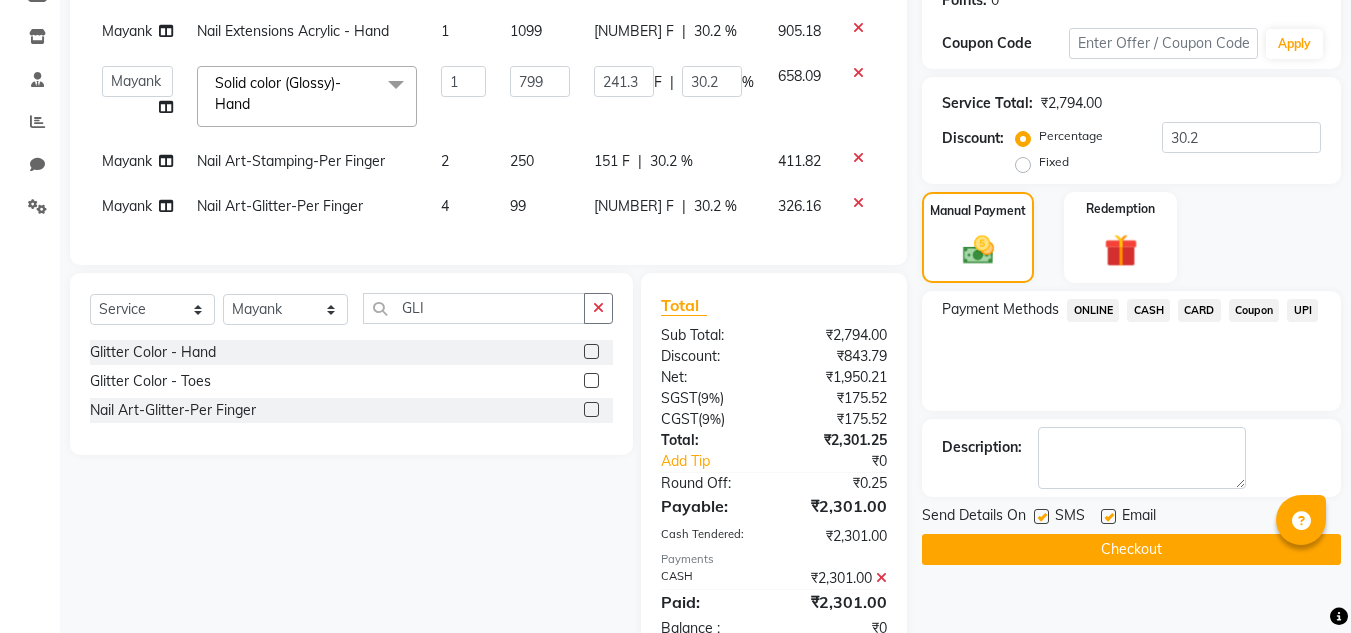 click on "Checkout" 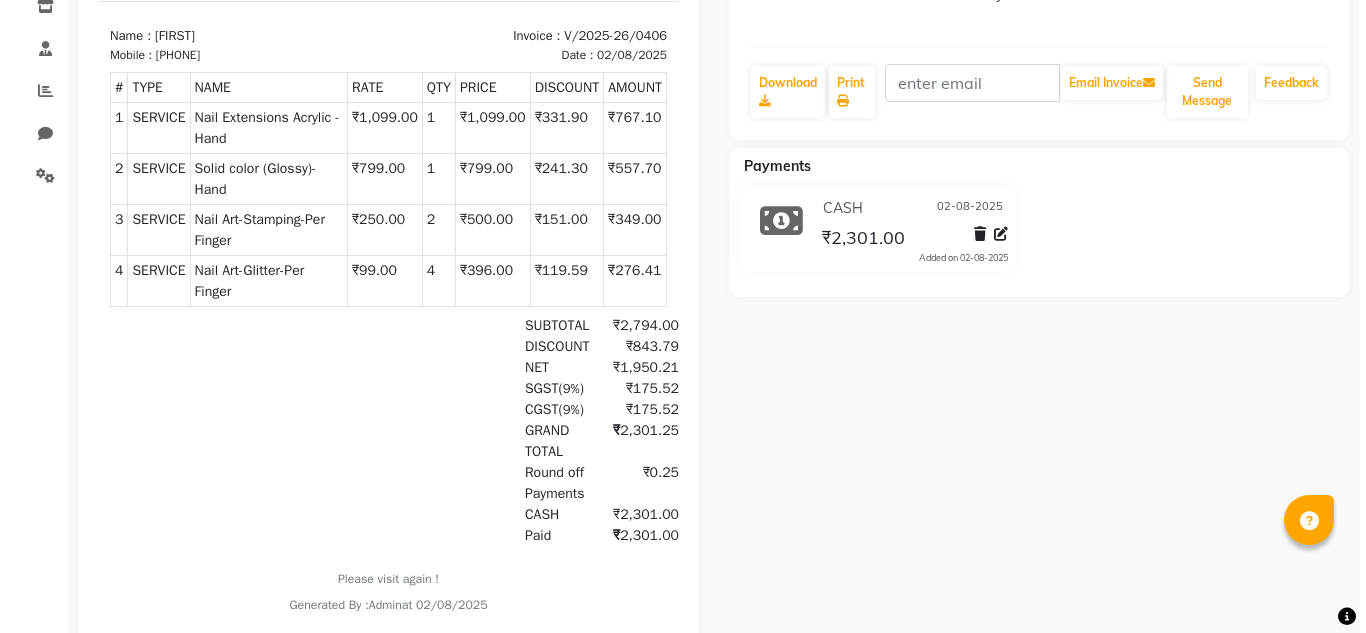 scroll, scrollTop: 0, scrollLeft: 0, axis: both 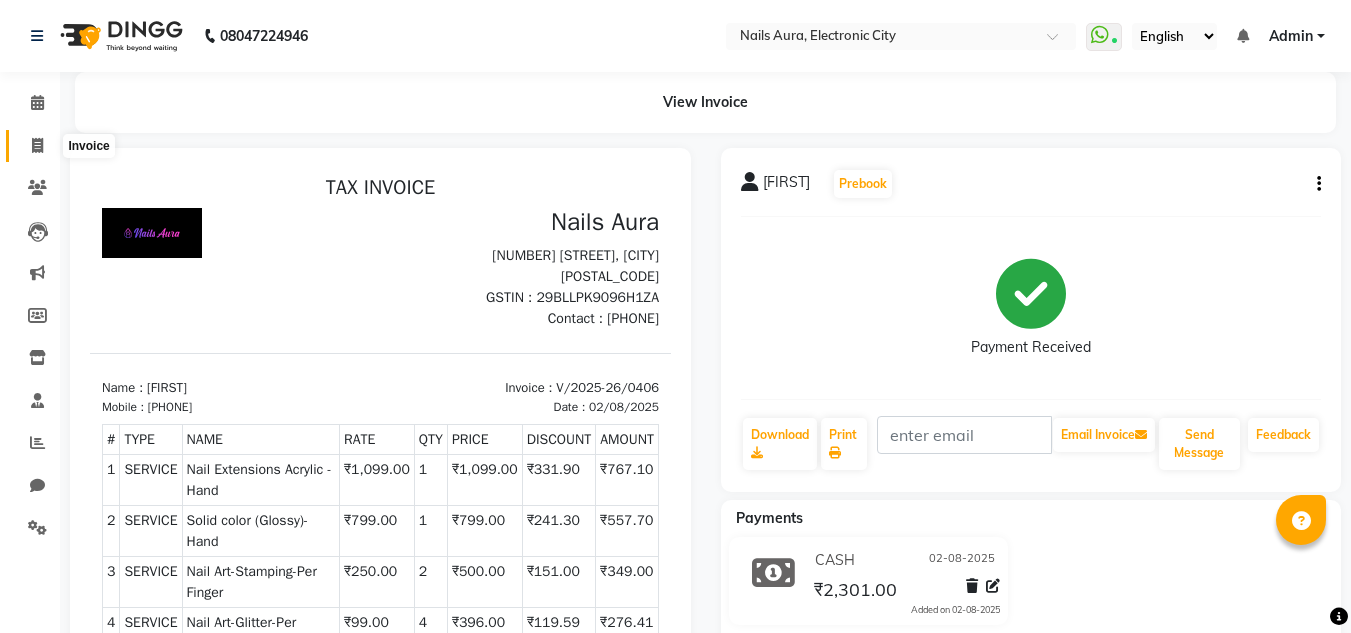 click 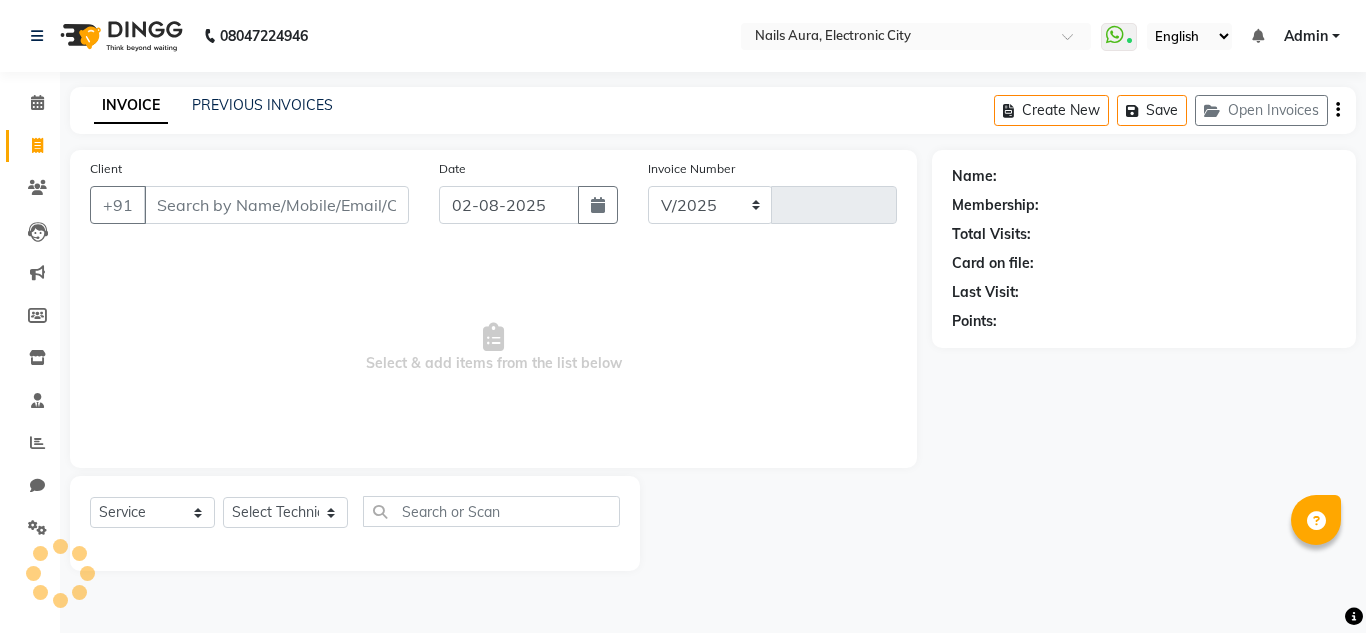 select on "8179" 